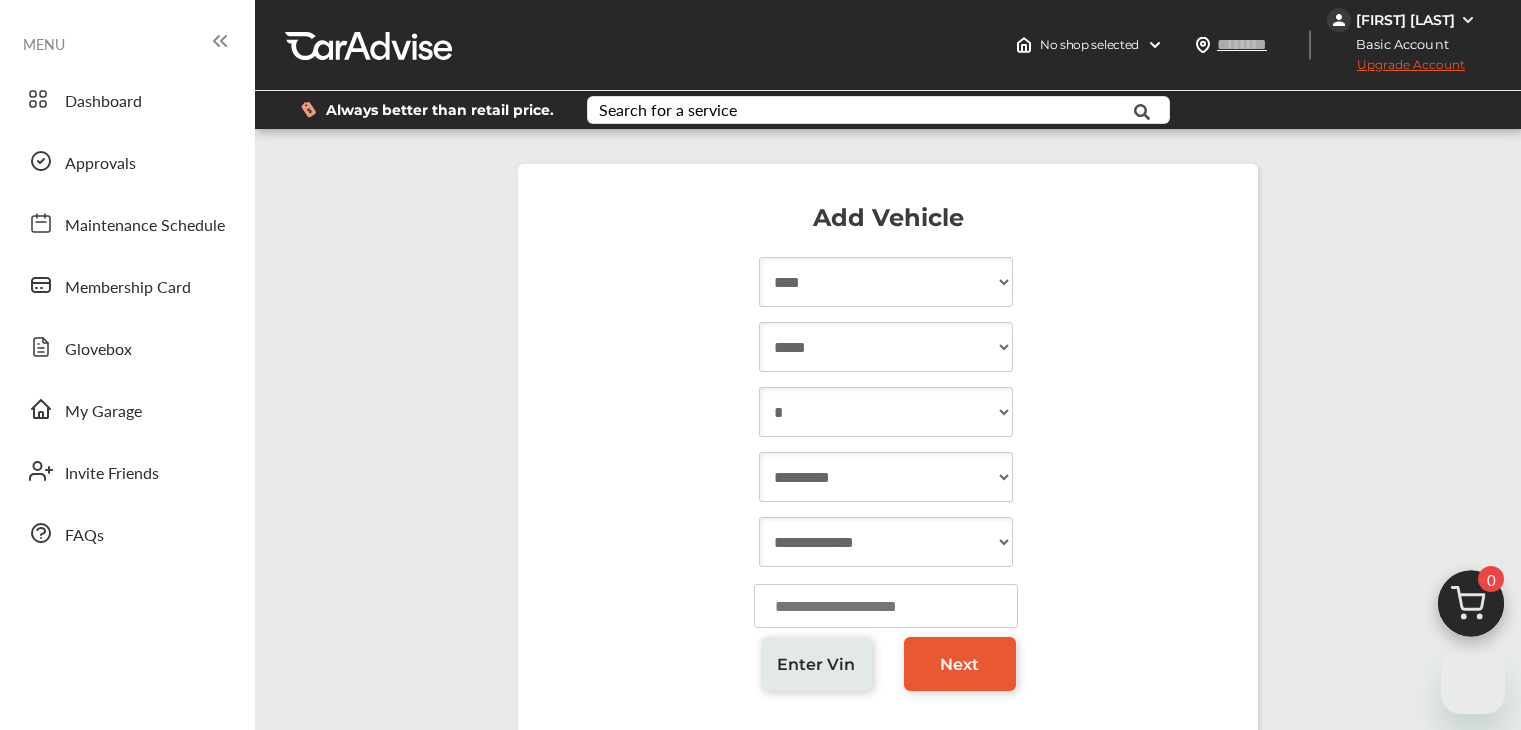 select on "****" 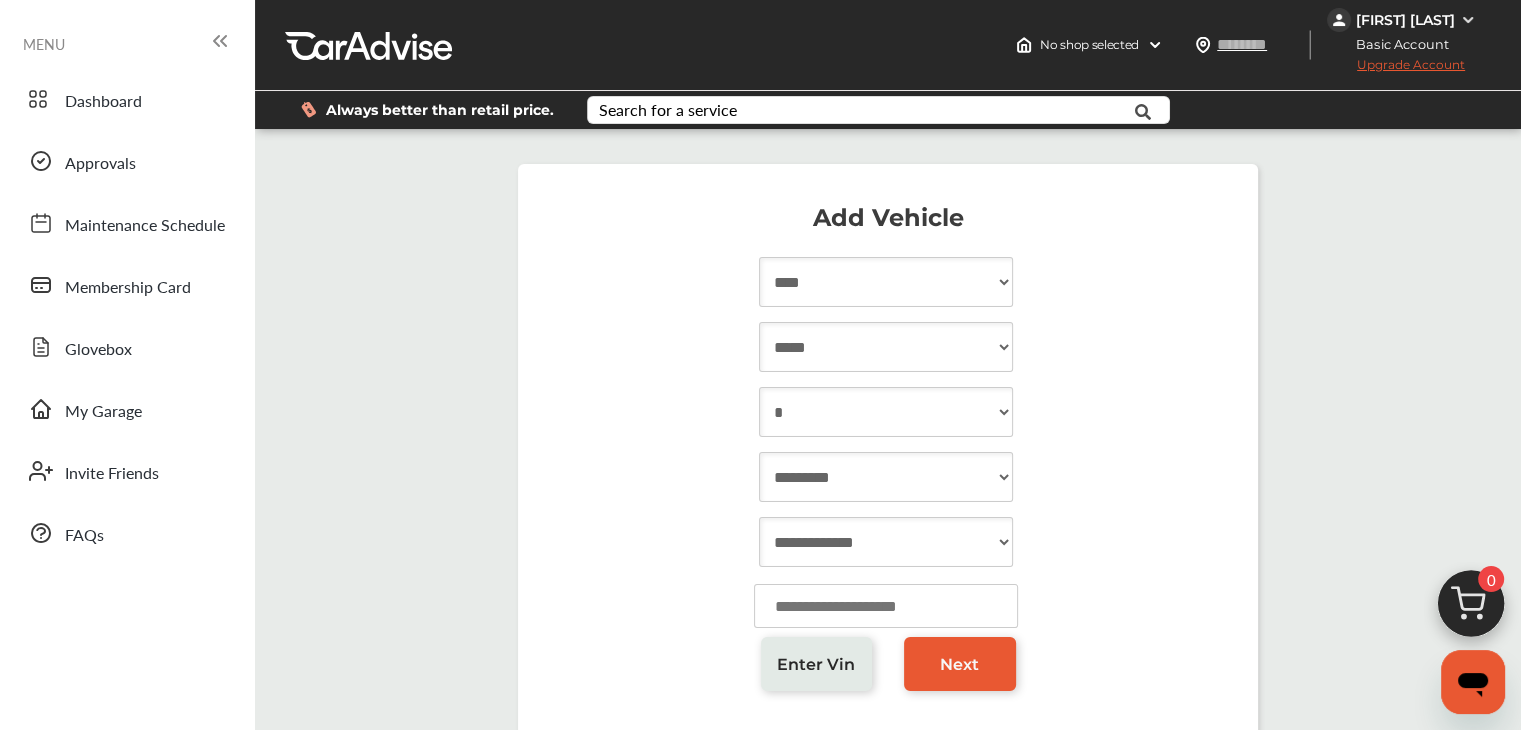 scroll, scrollTop: 0, scrollLeft: 0, axis: both 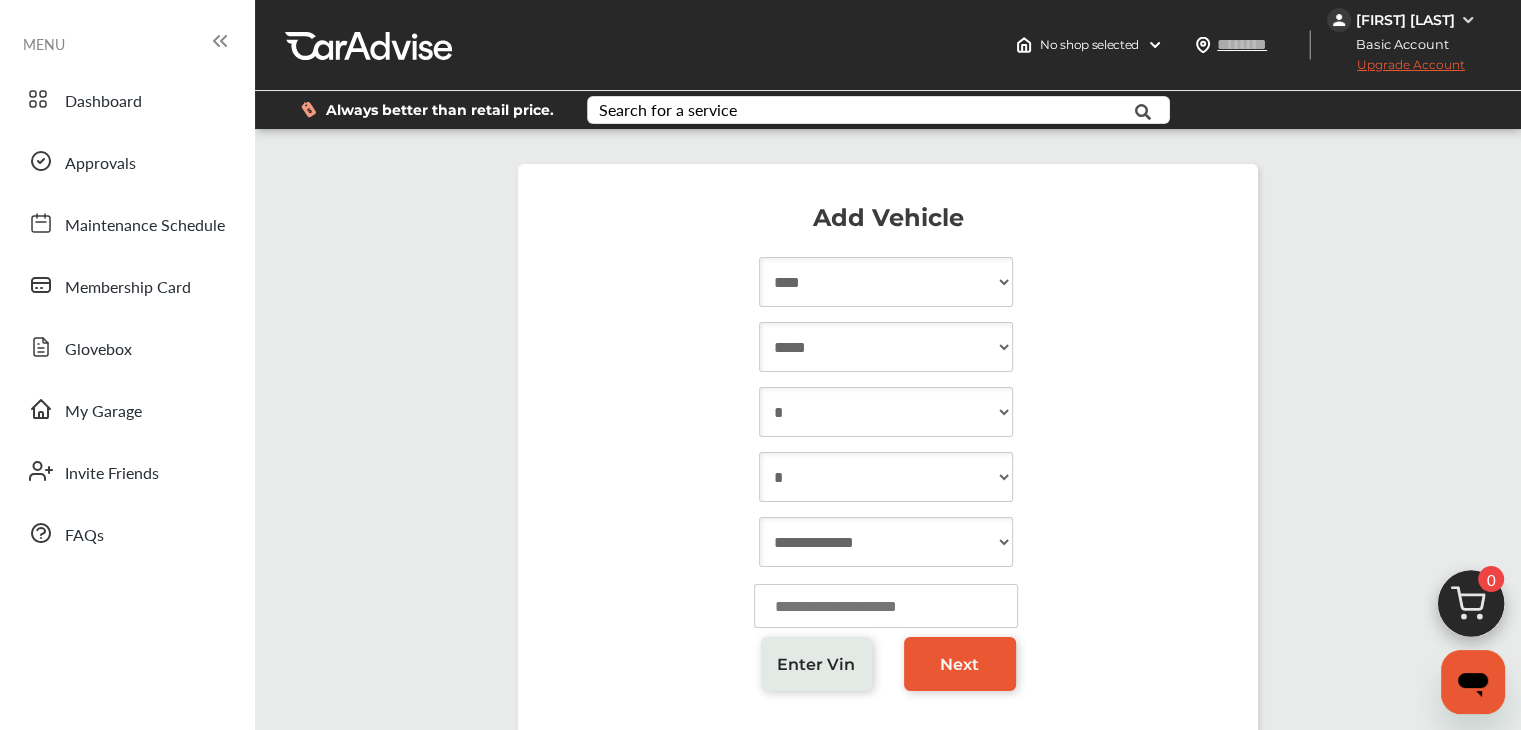 click on "**********" at bounding box center (886, 477) 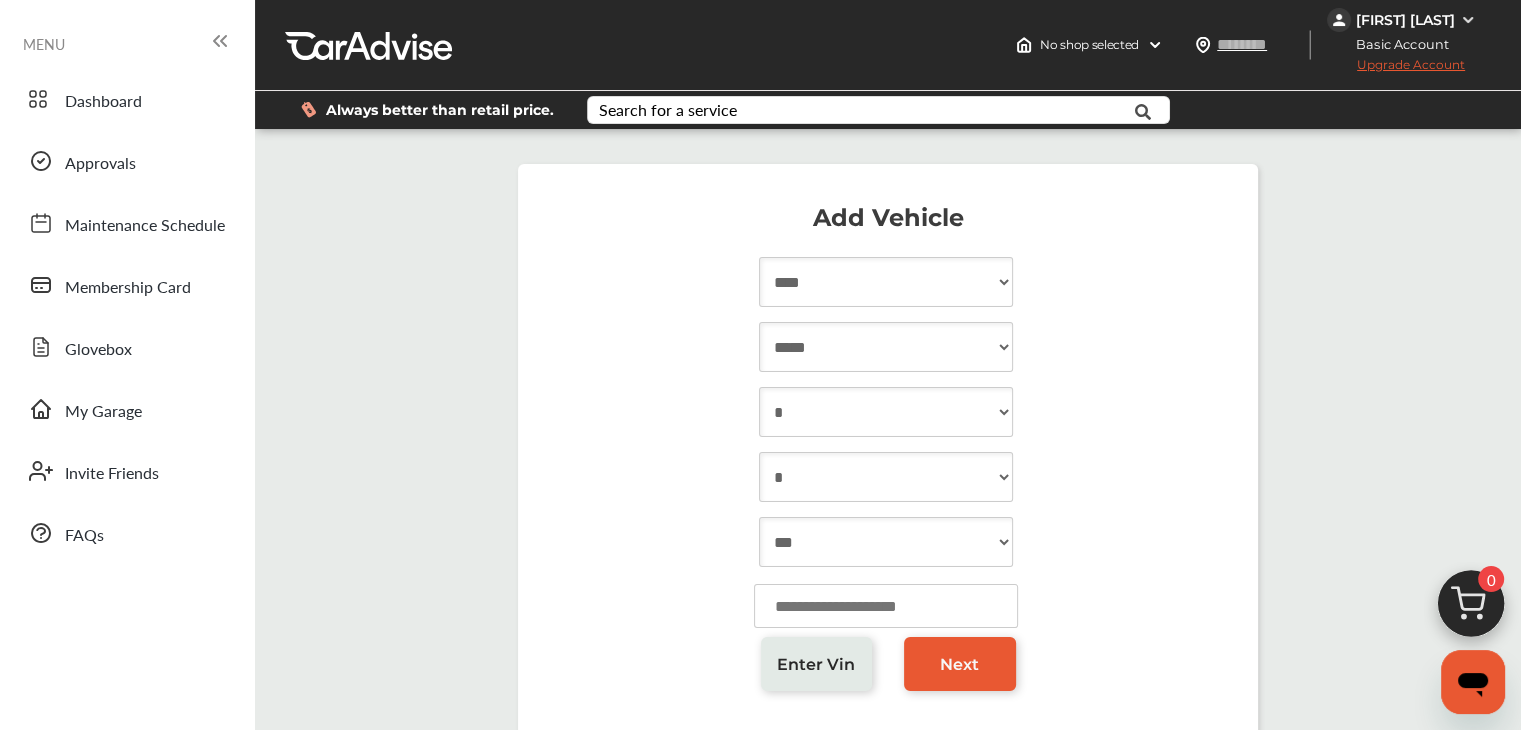 click on "**********" at bounding box center [886, 542] 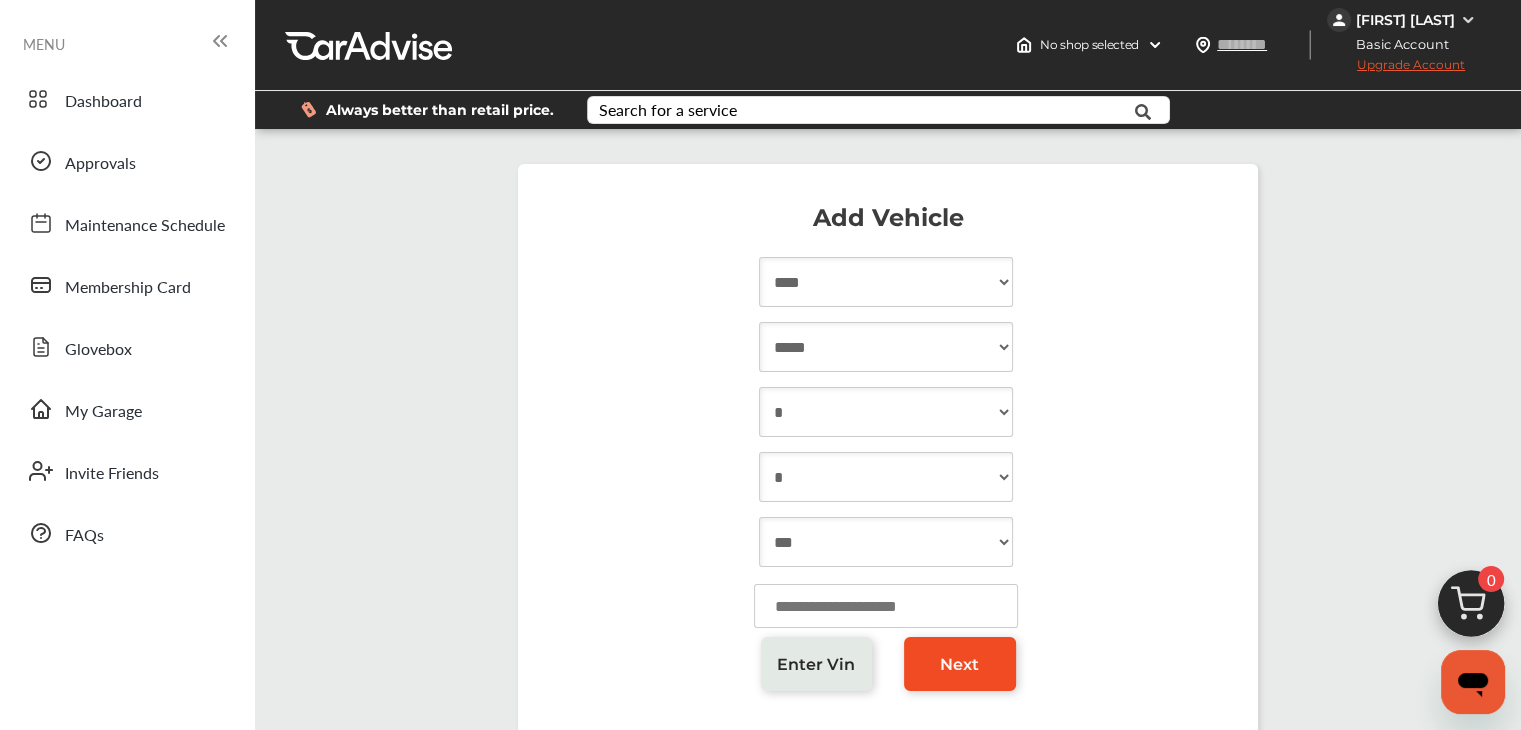 type on "******" 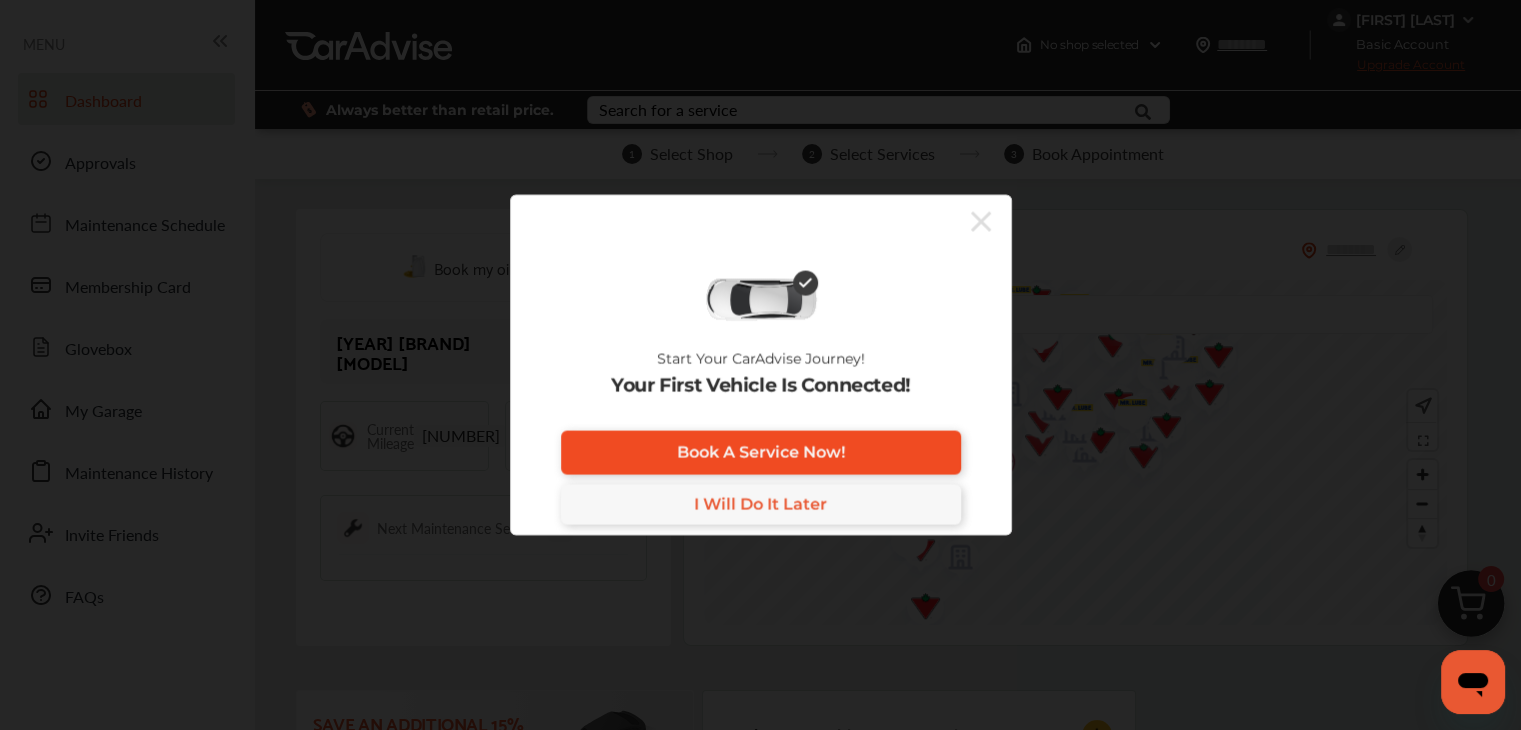 click on "Book A Service Now!" at bounding box center (761, 452) 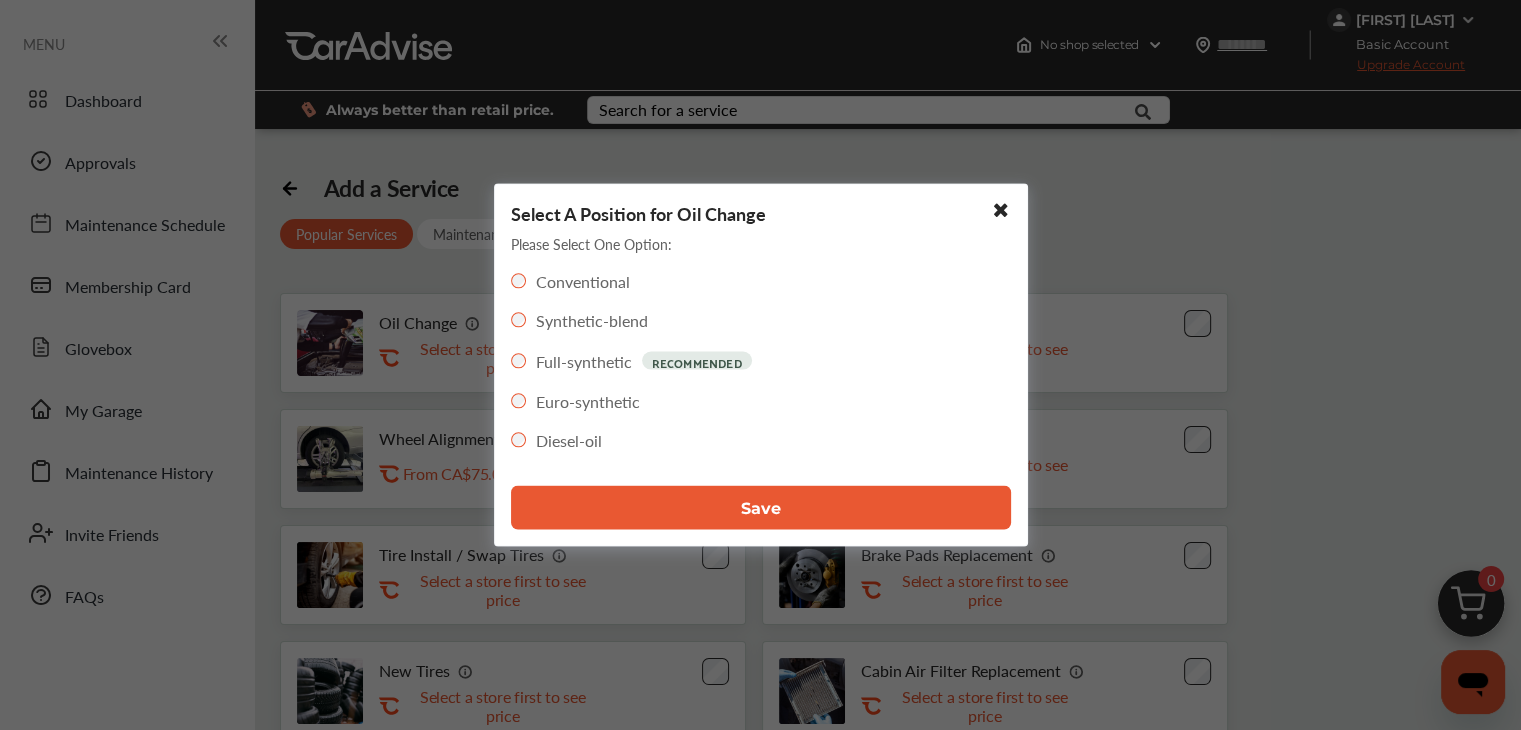 click on "Save" at bounding box center (761, 508) 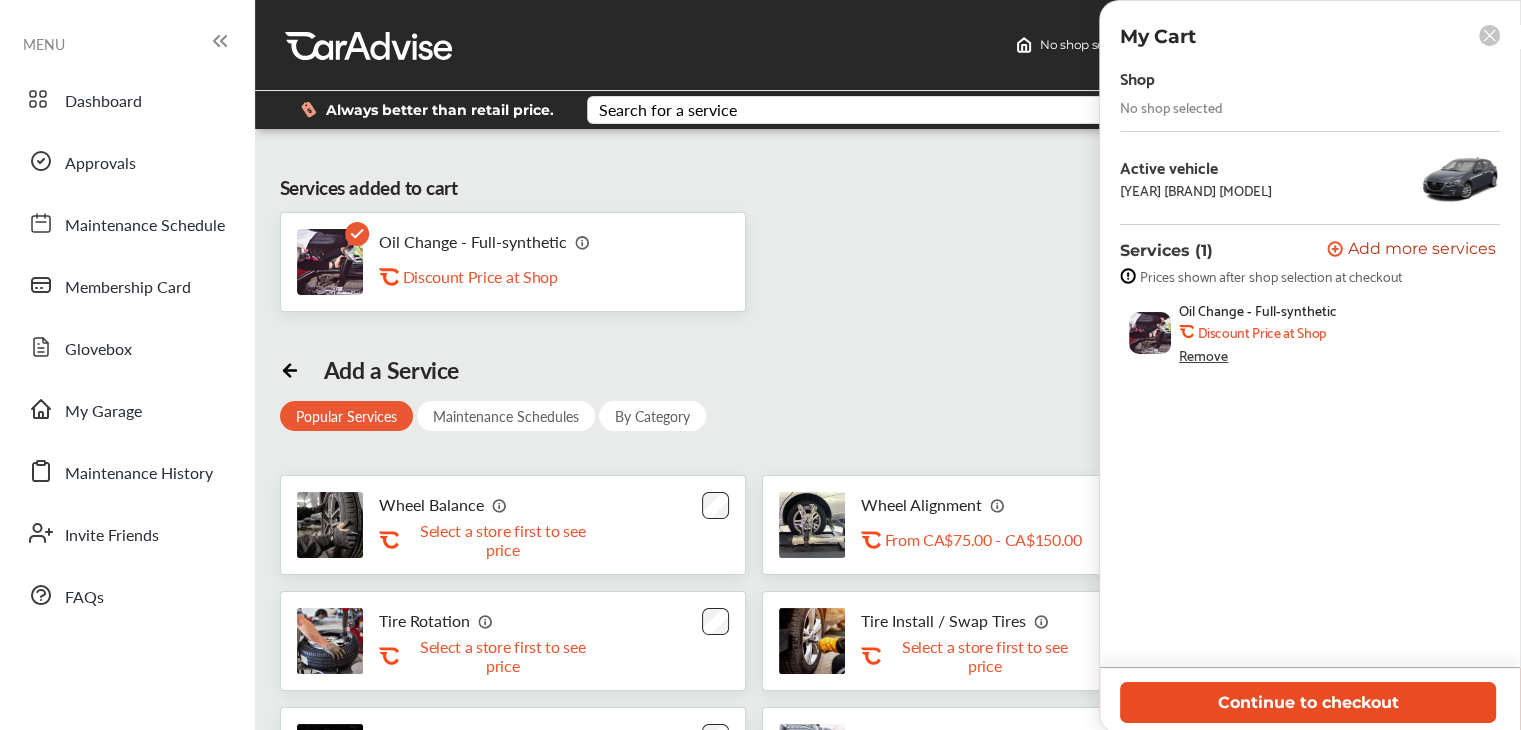 click on "Continue to checkout" at bounding box center [1308, 702] 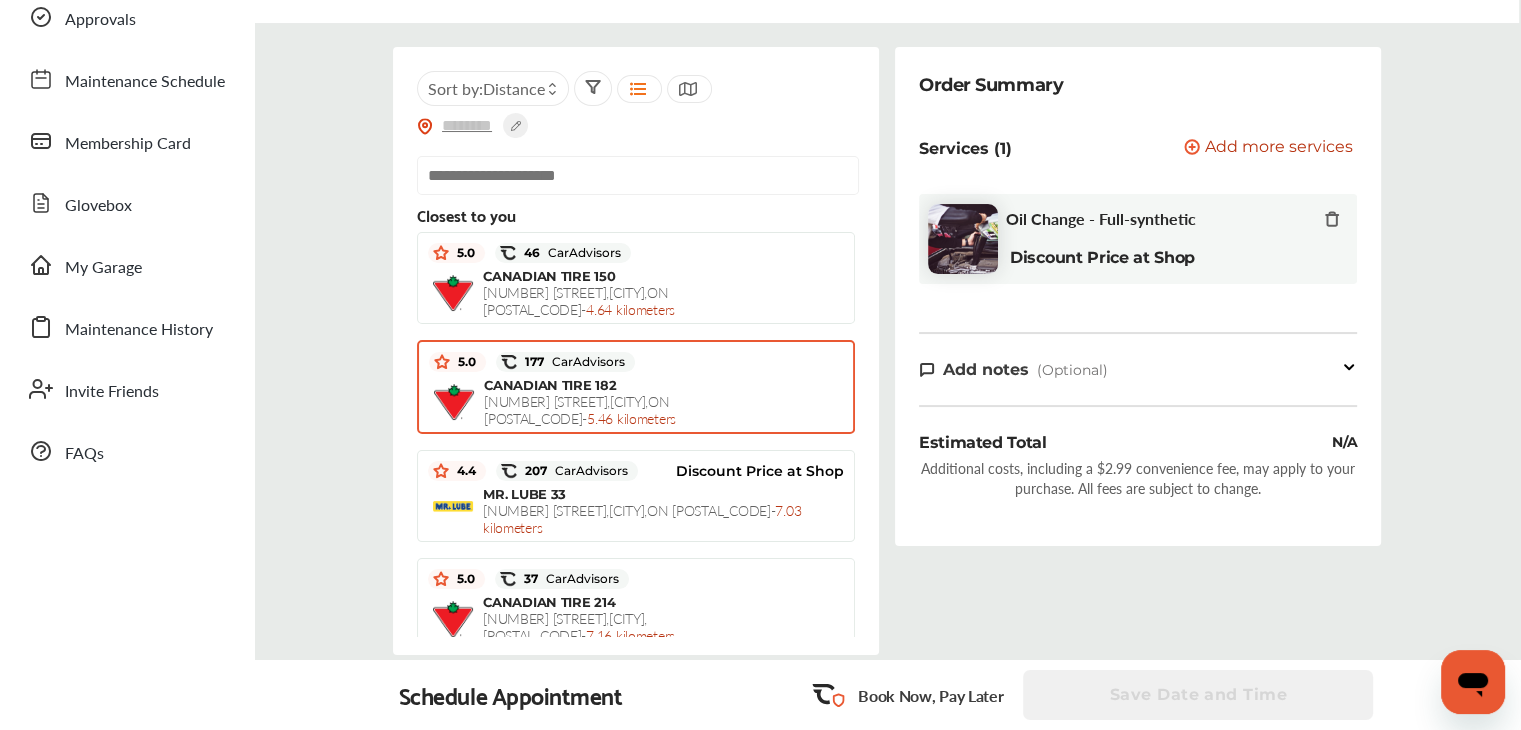 scroll, scrollTop: 200, scrollLeft: 0, axis: vertical 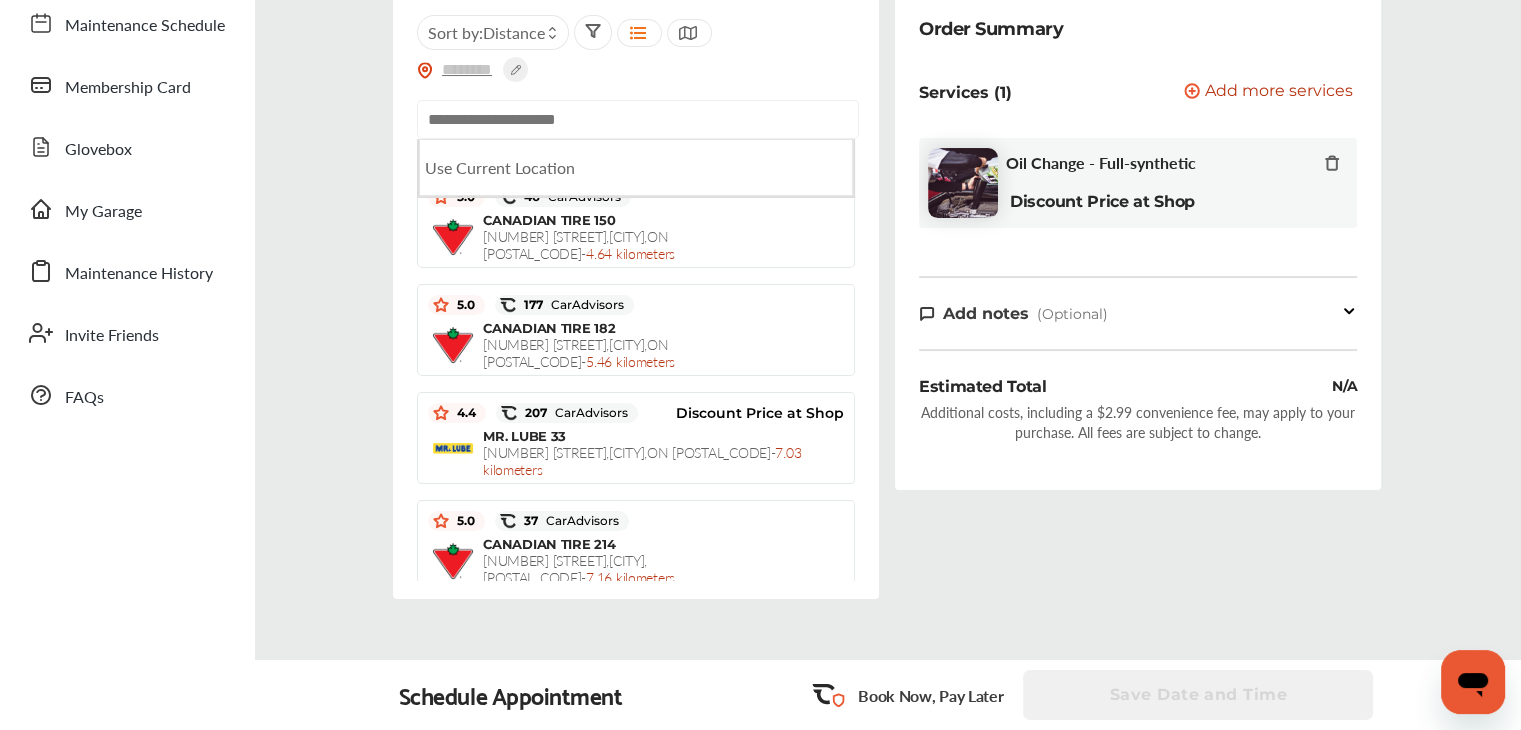 click at bounding box center (638, 119) 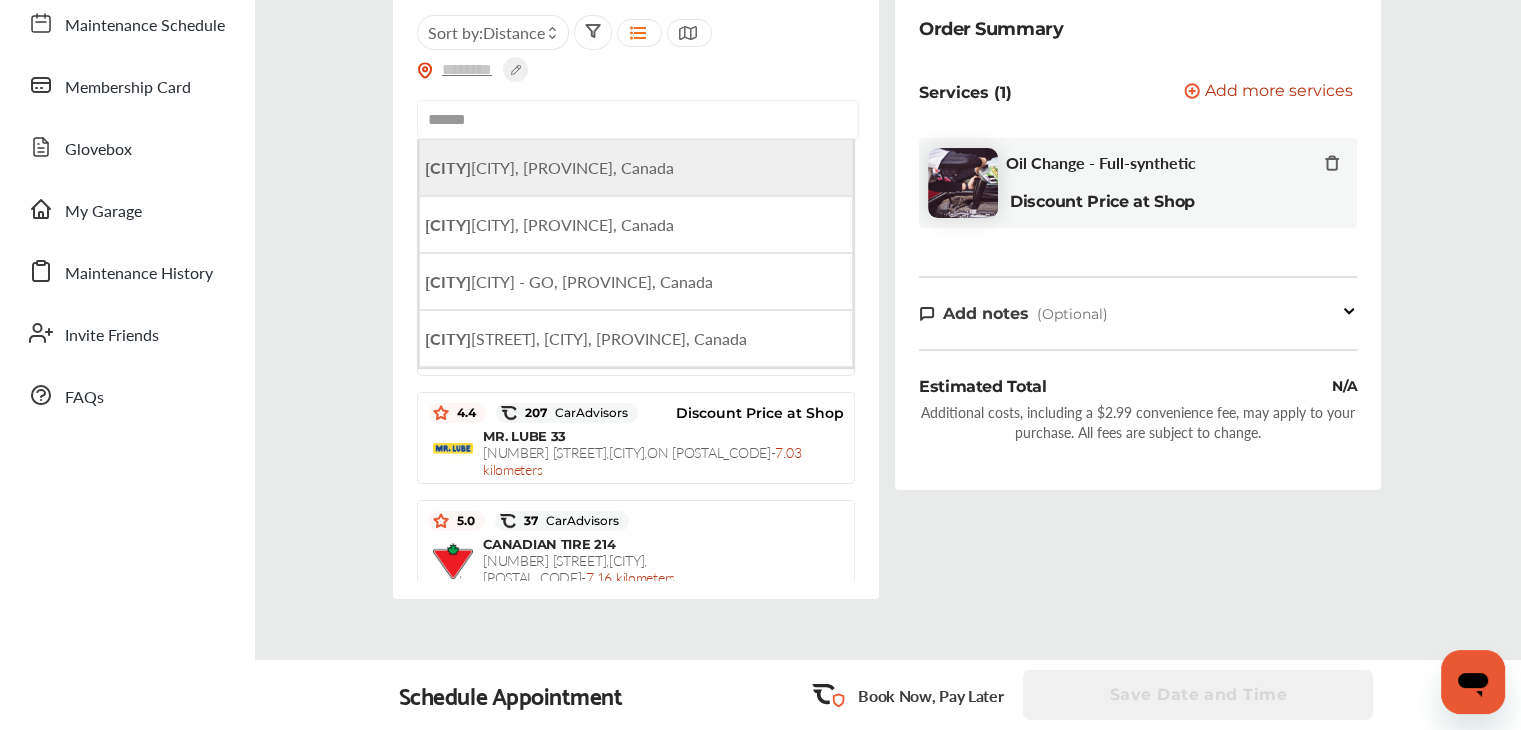 click on "[CITY], [CITY], [PROVINCE], Canada" at bounding box center (549, 167) 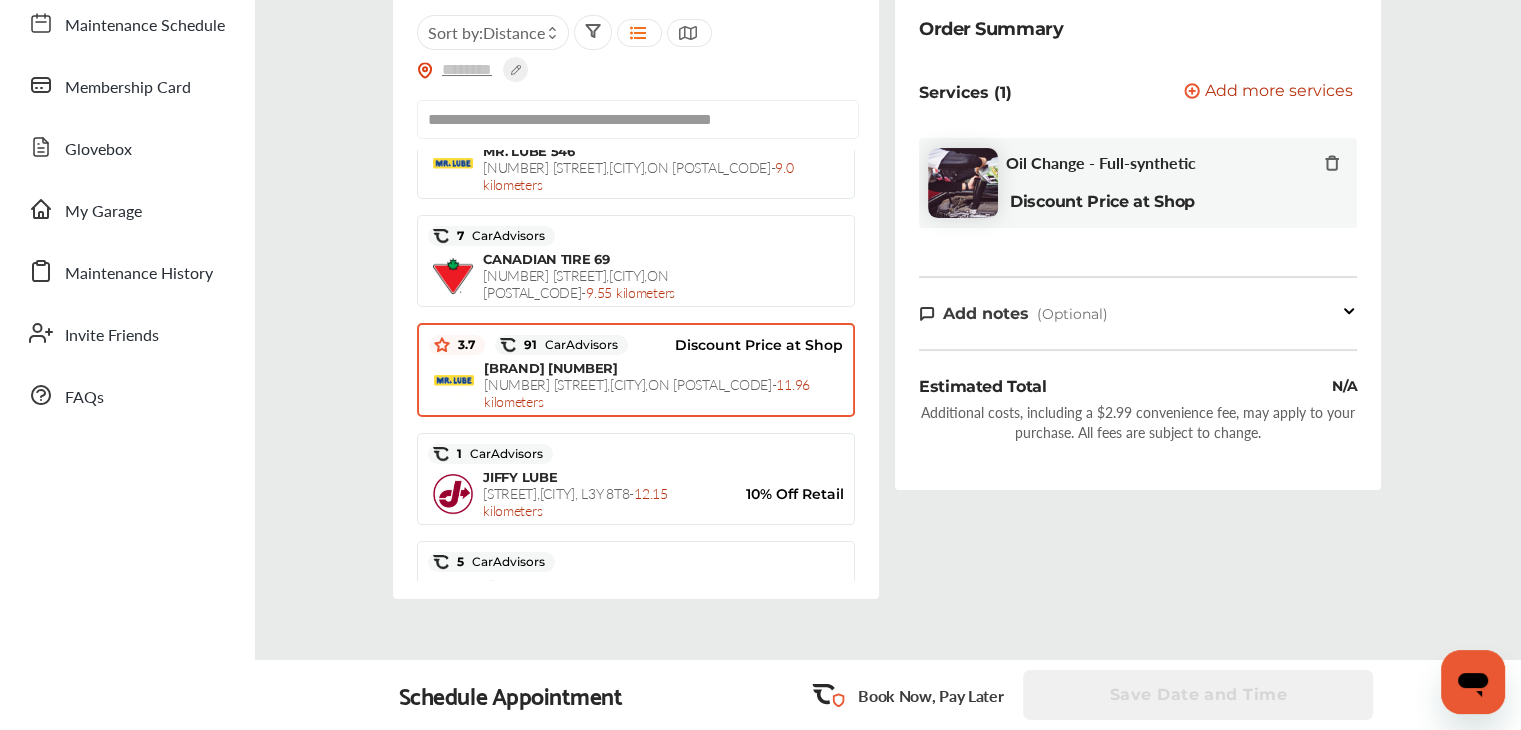scroll, scrollTop: 200, scrollLeft: 0, axis: vertical 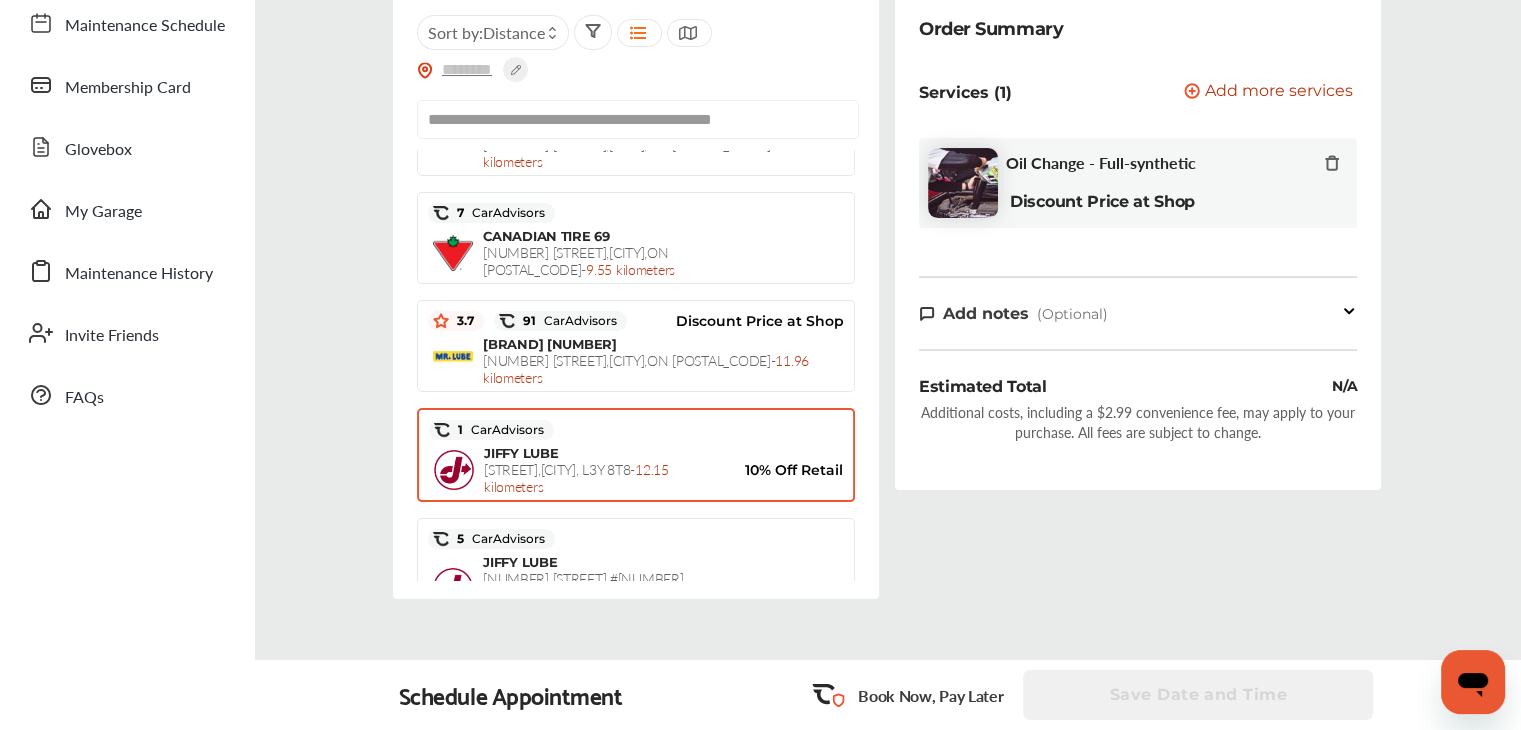 click on "[BRAND] [STREET] ,  [CITY] ,    [POSTAL_CODE]  -  [DISTANCE] 10% Off Retail" at bounding box center [636, 470] 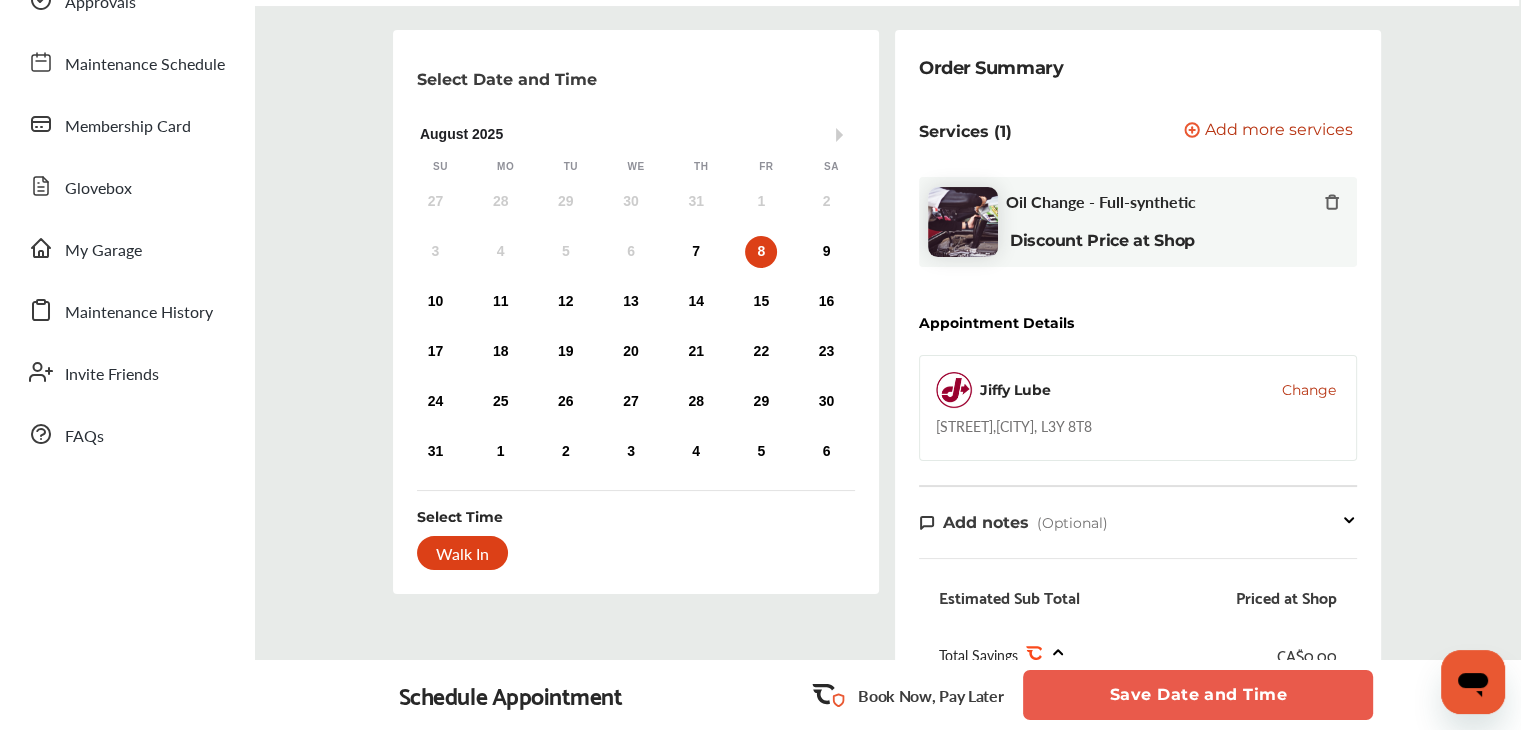 scroll, scrollTop: 0, scrollLeft: 0, axis: both 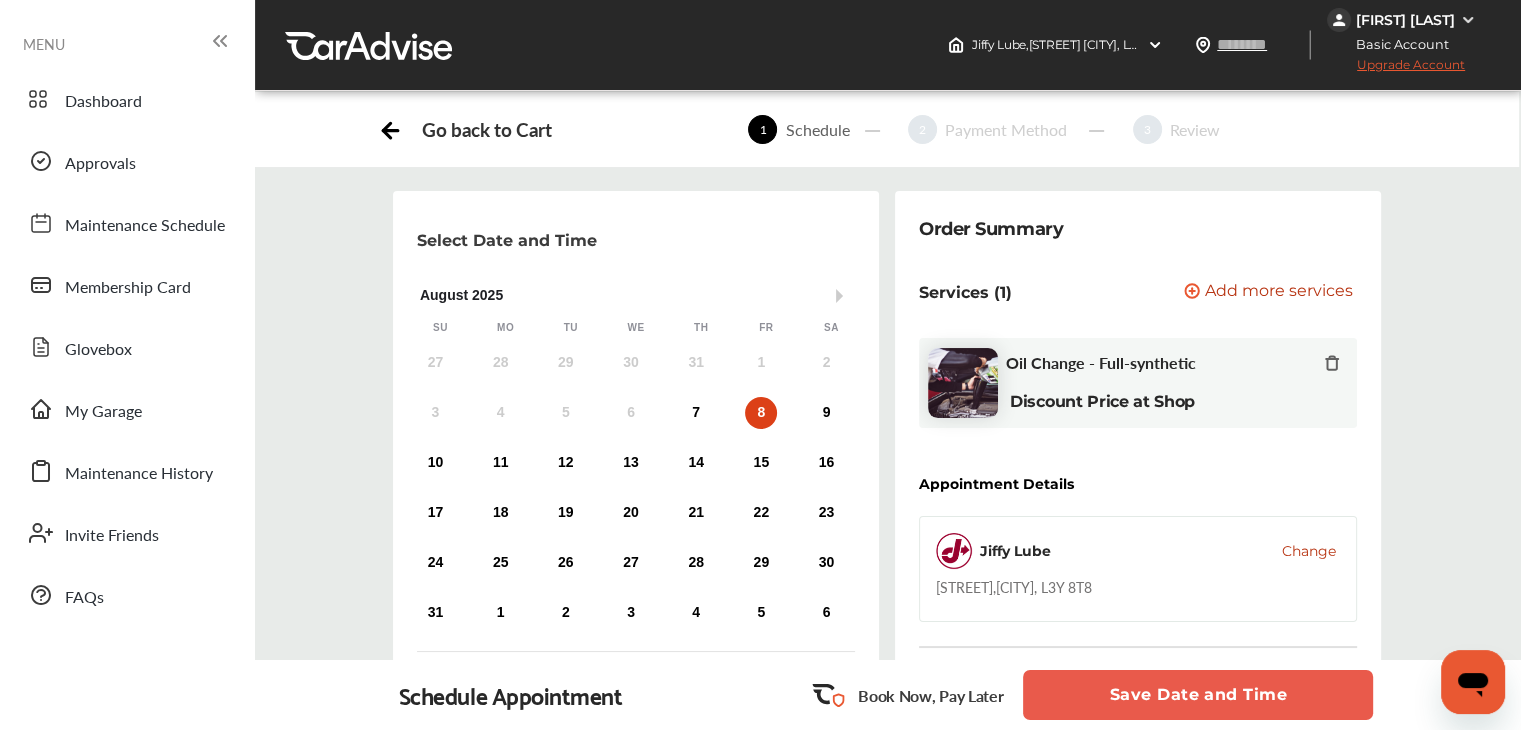 click 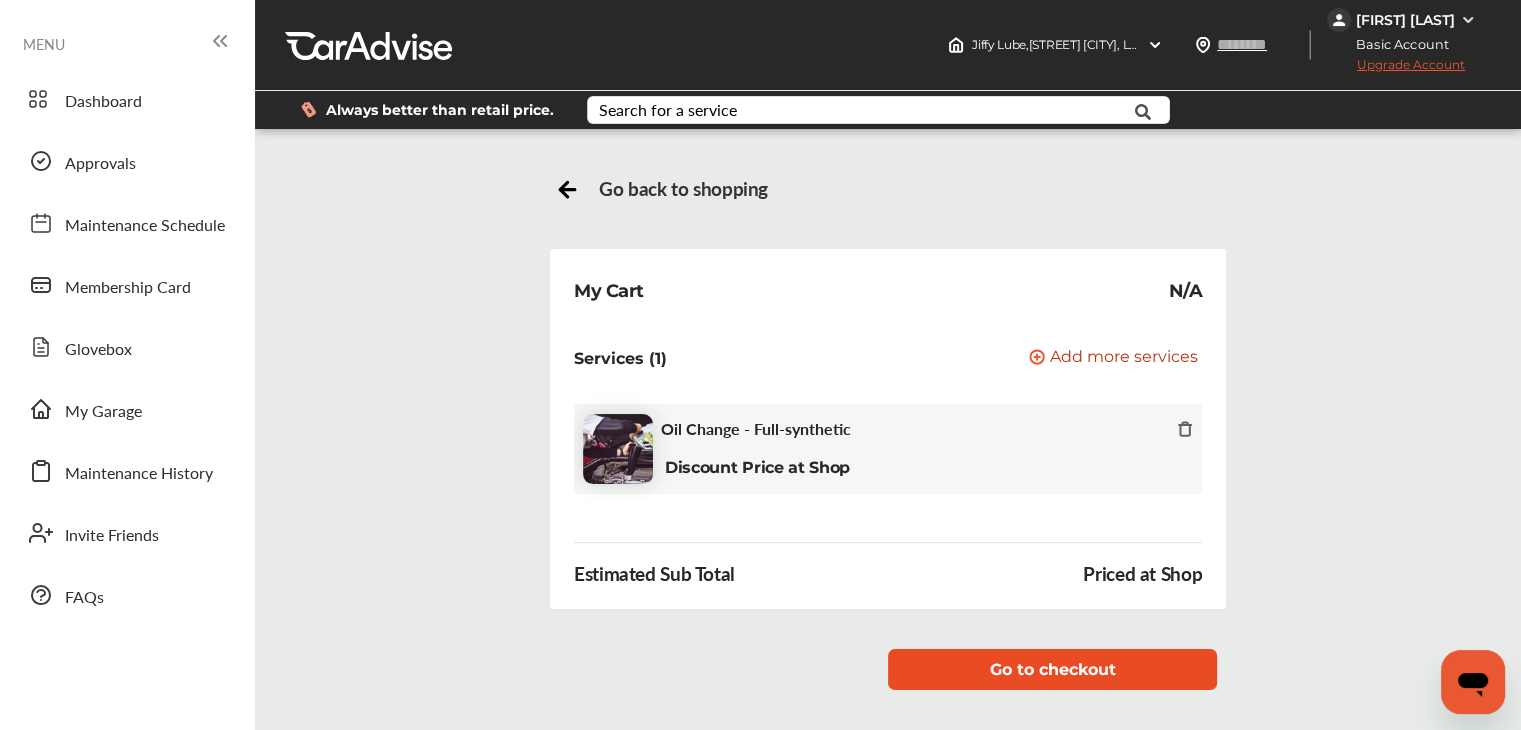 click on "Go to checkout" at bounding box center [1052, 669] 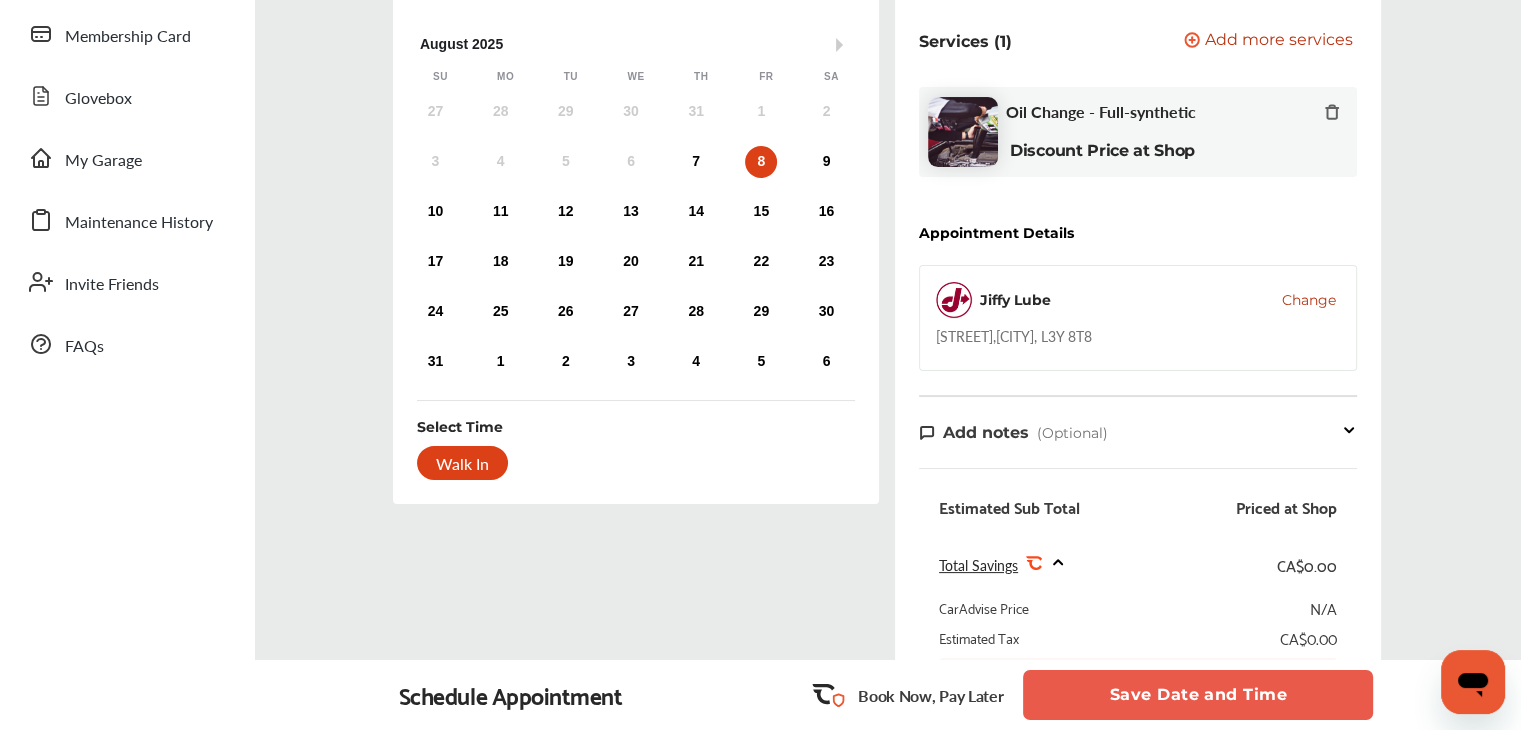 scroll, scrollTop: 300, scrollLeft: 0, axis: vertical 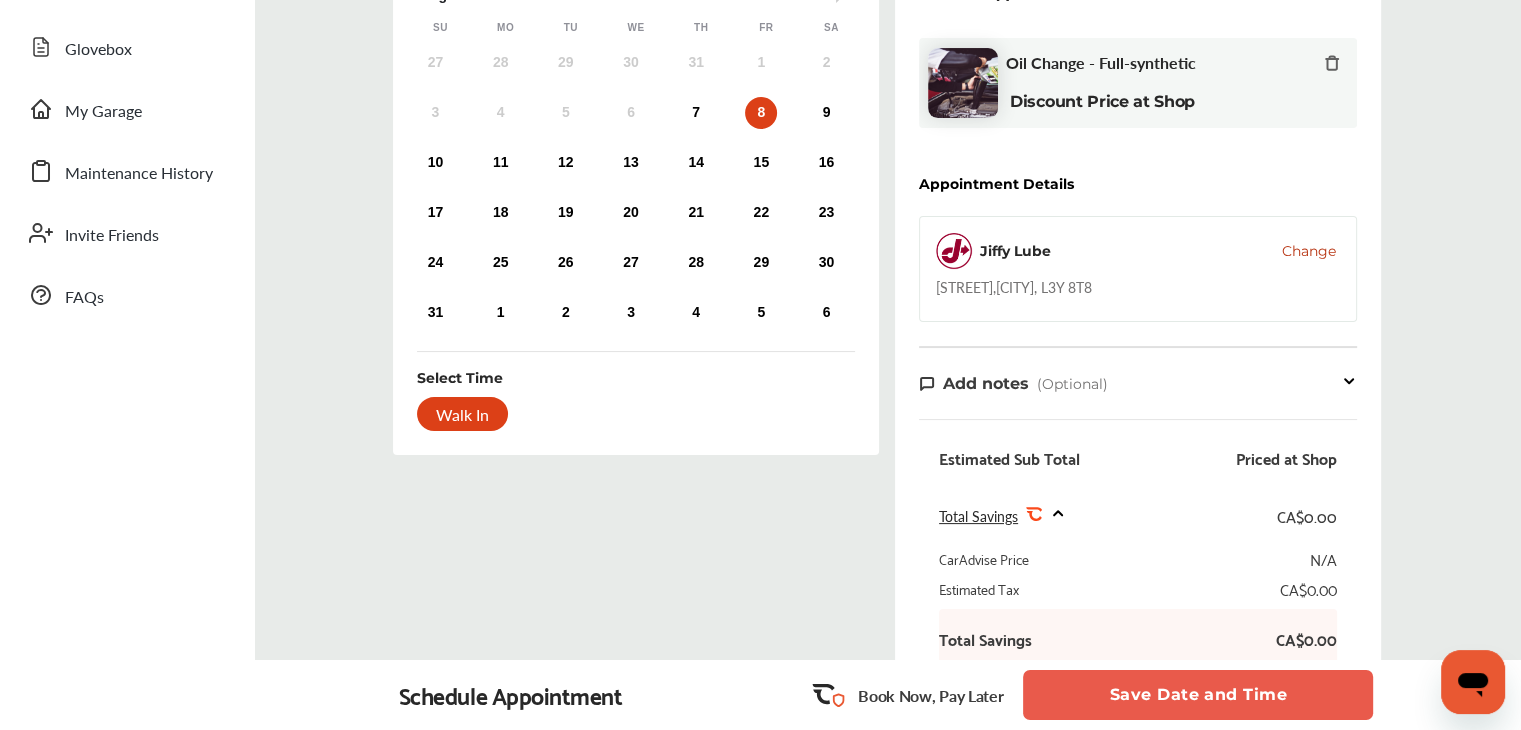 click on "Change" at bounding box center (1309, 251) 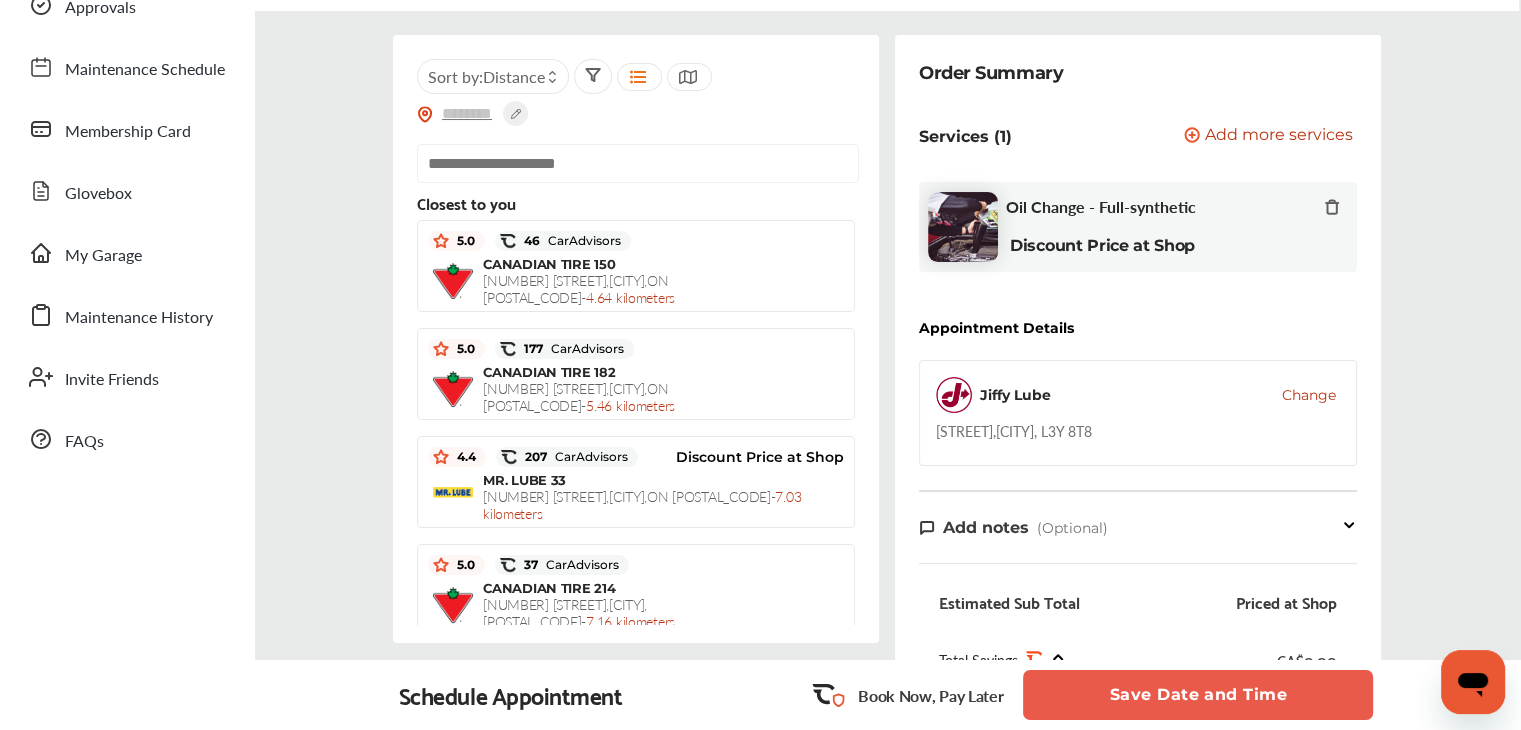 scroll, scrollTop: 100, scrollLeft: 0, axis: vertical 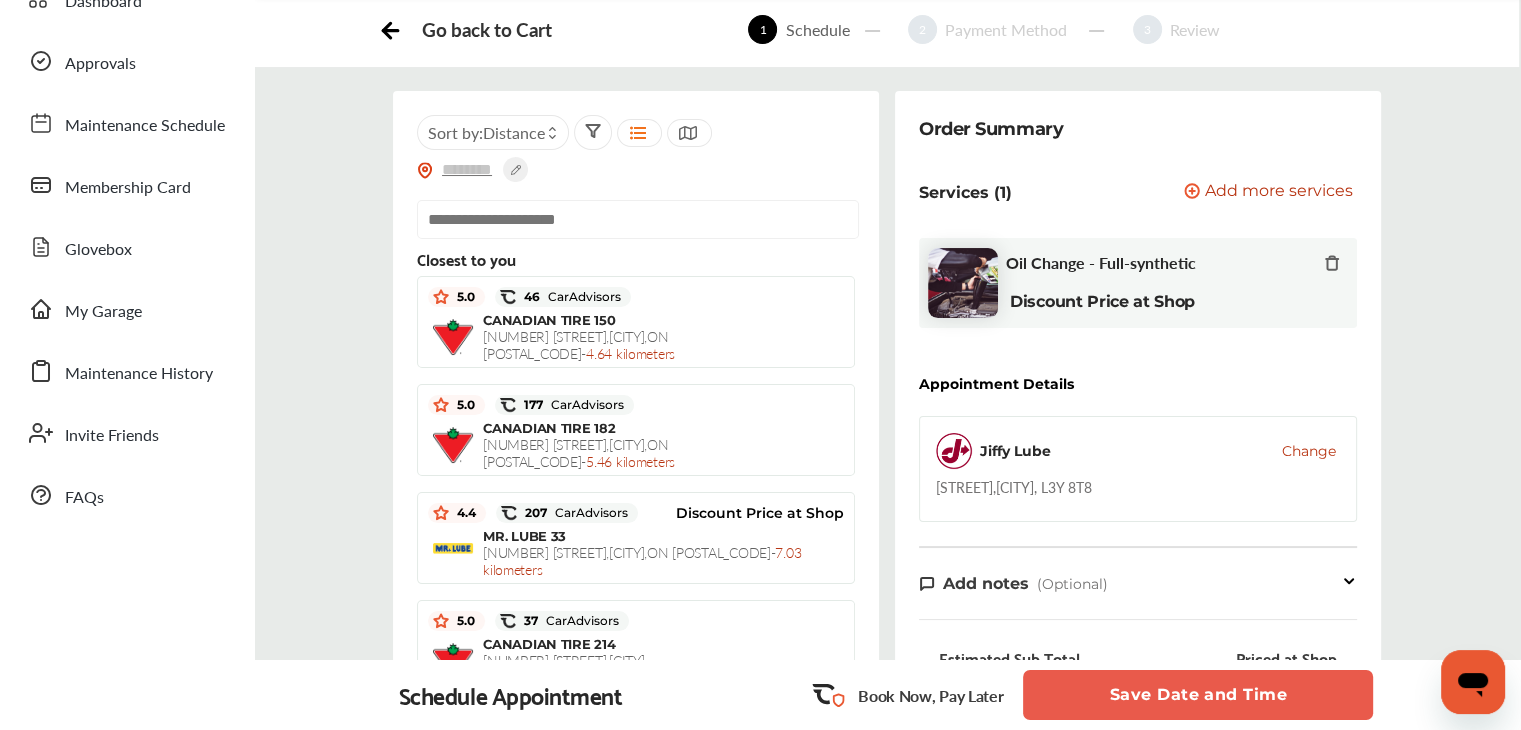 click at bounding box center [638, 219] 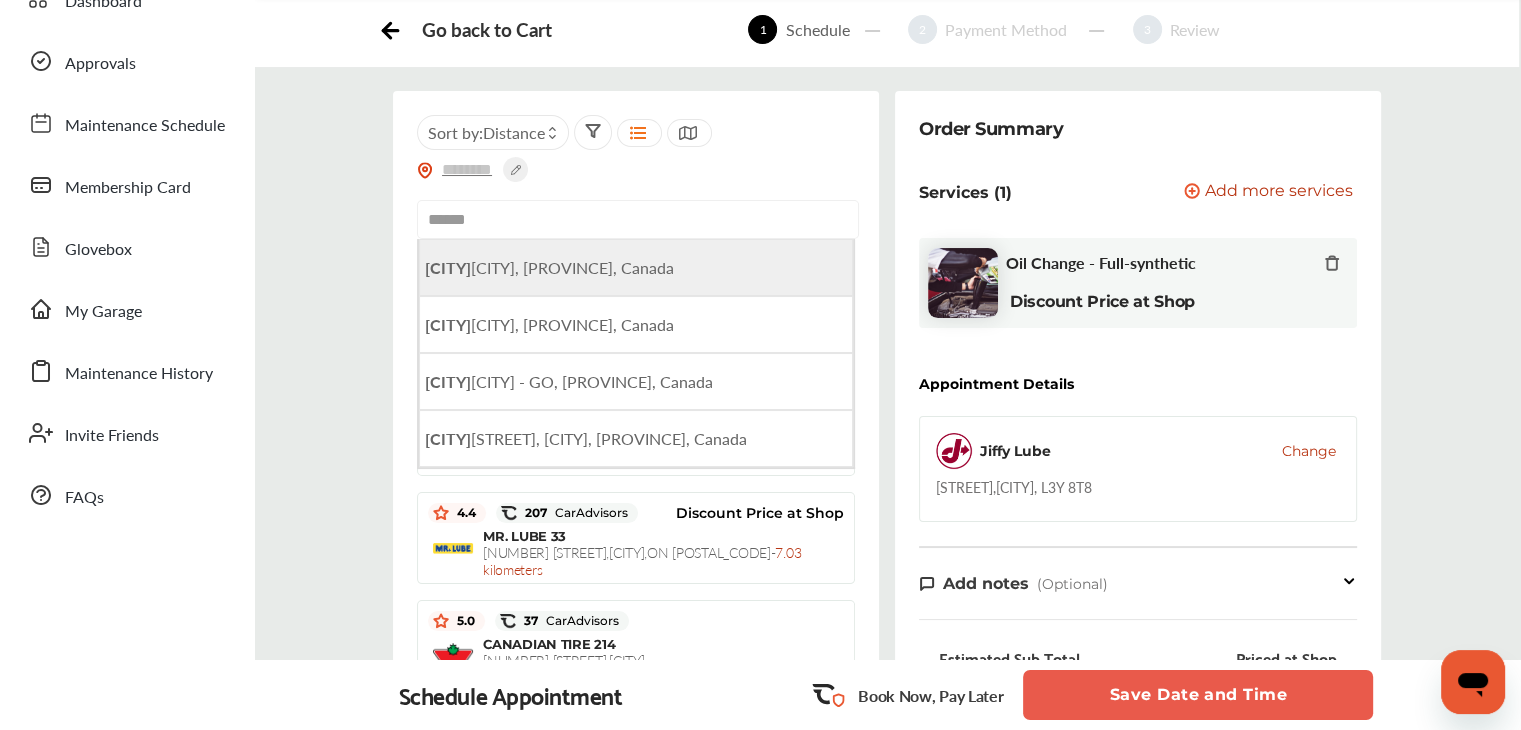 click on "[CITY], [CITY], [PROVINCE], Canada" at bounding box center [549, 267] 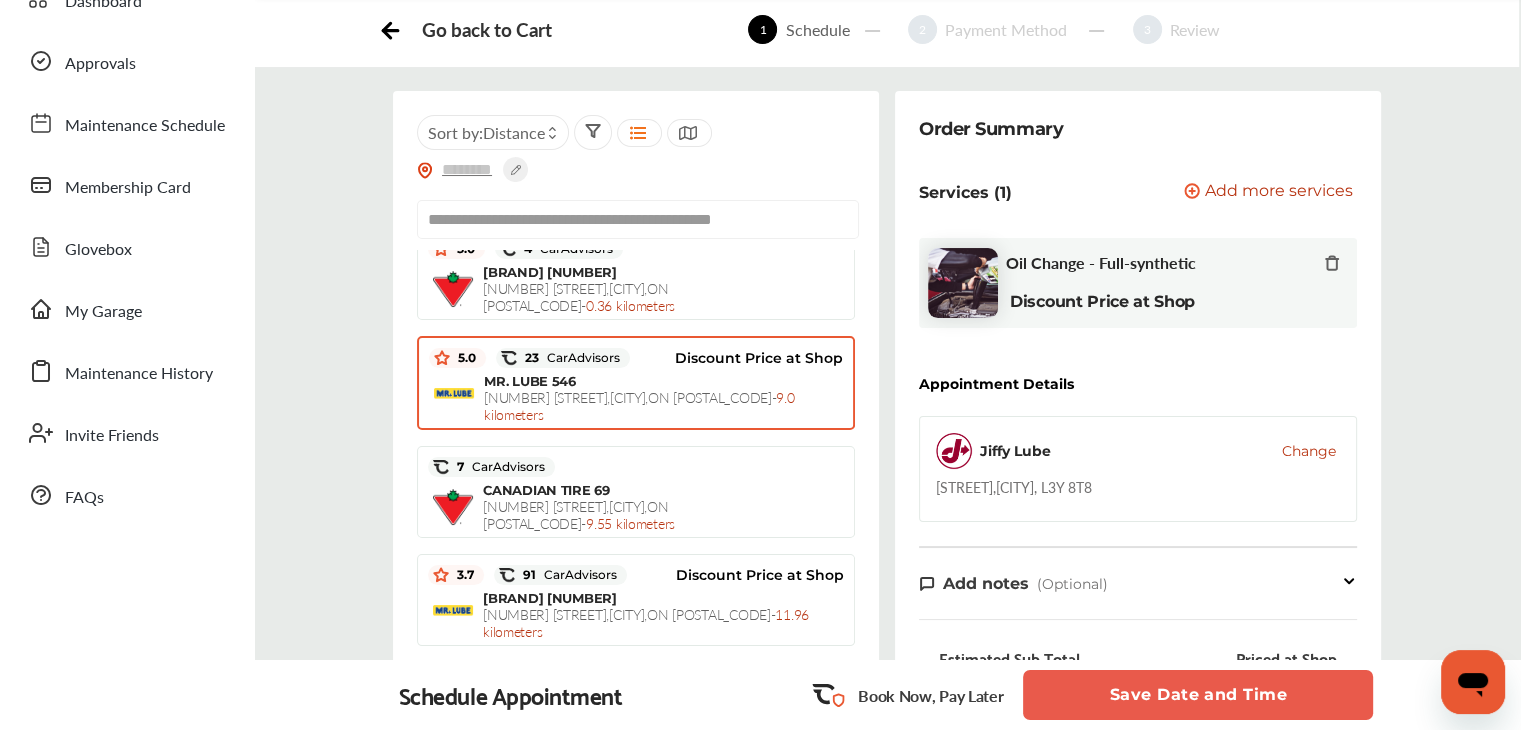scroll, scrollTop: 0, scrollLeft: 0, axis: both 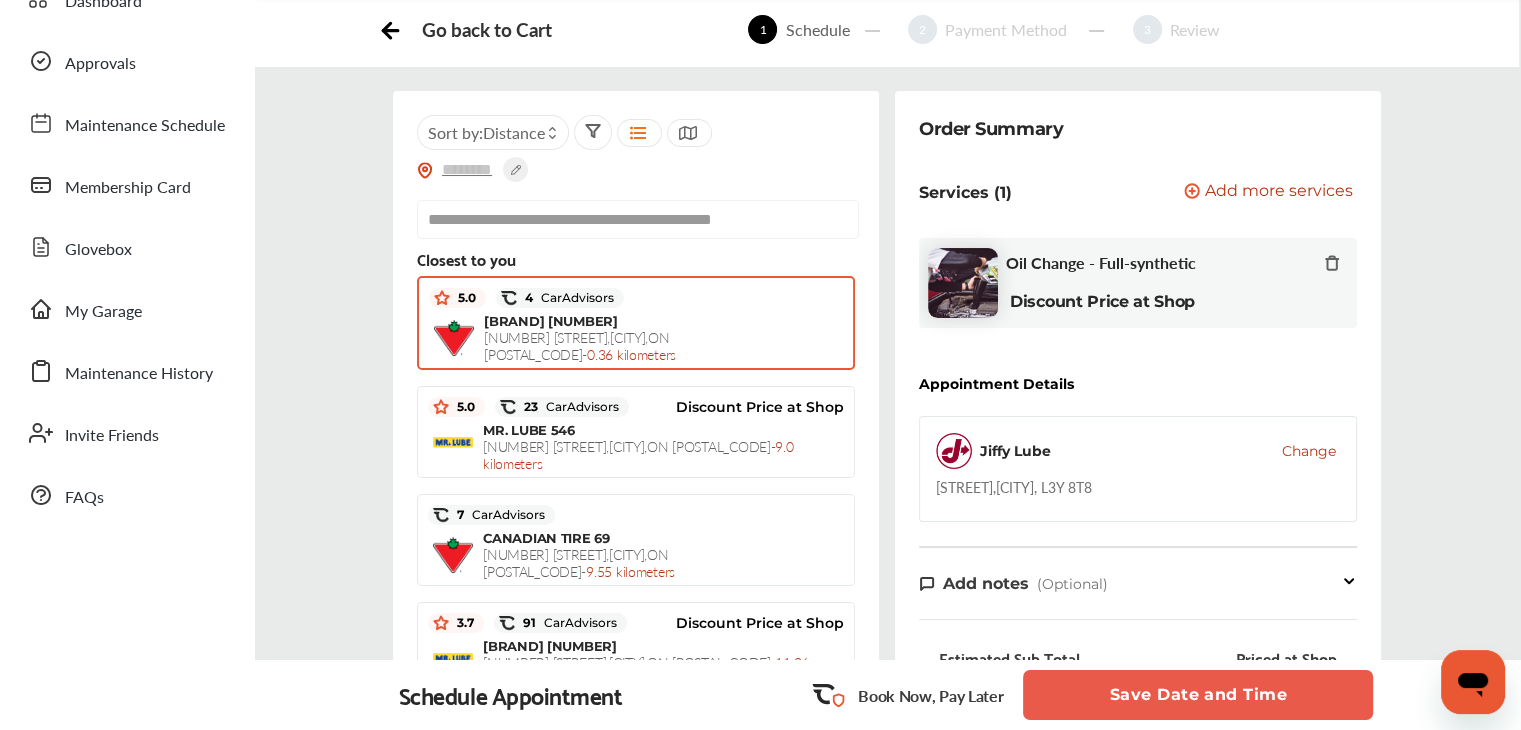 click on "[NUMBER] [STREET] ,  [CITY] ,  [PROVINCE]   [POSTAL_CODE]  -  [DISTANCE]" at bounding box center (580, 345) 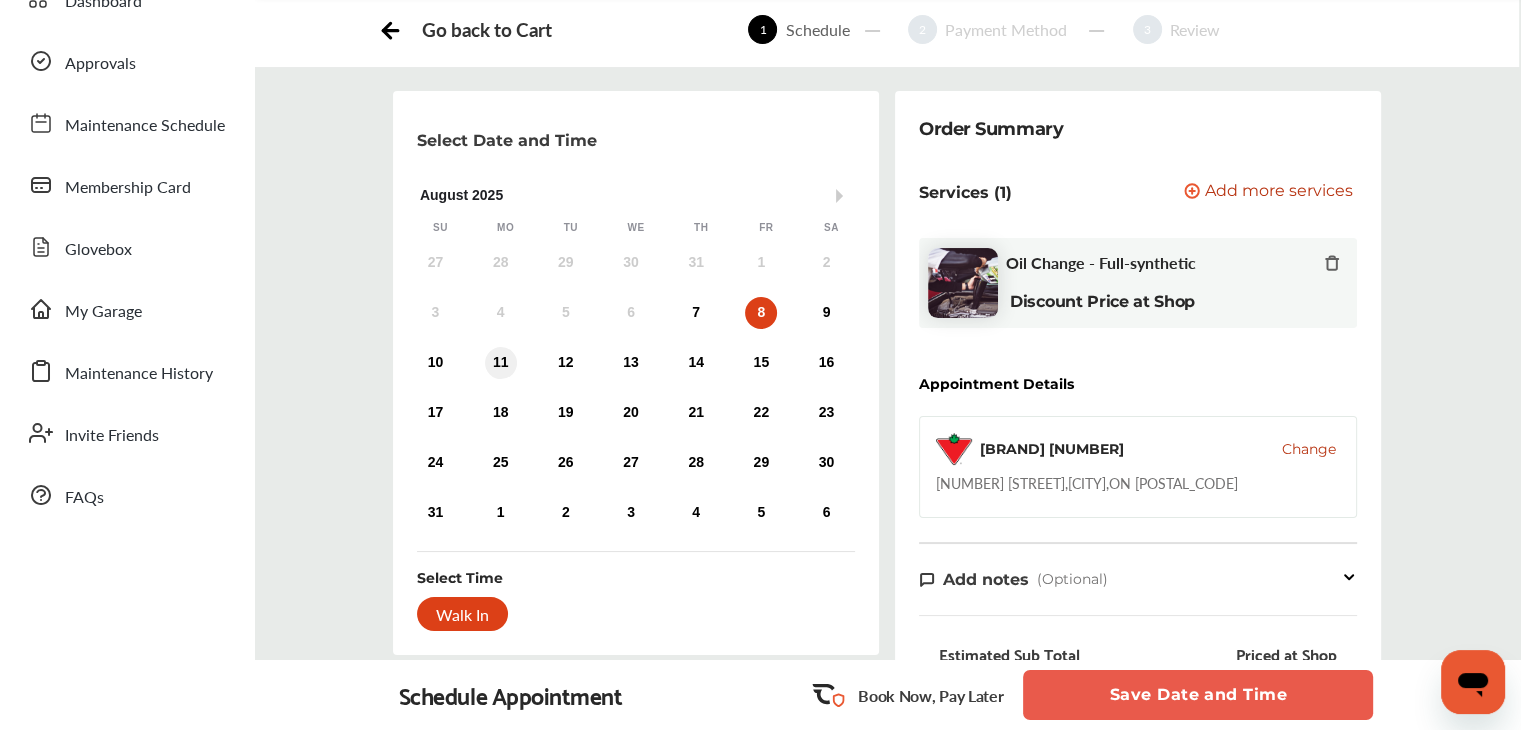 click on "11" at bounding box center [501, 363] 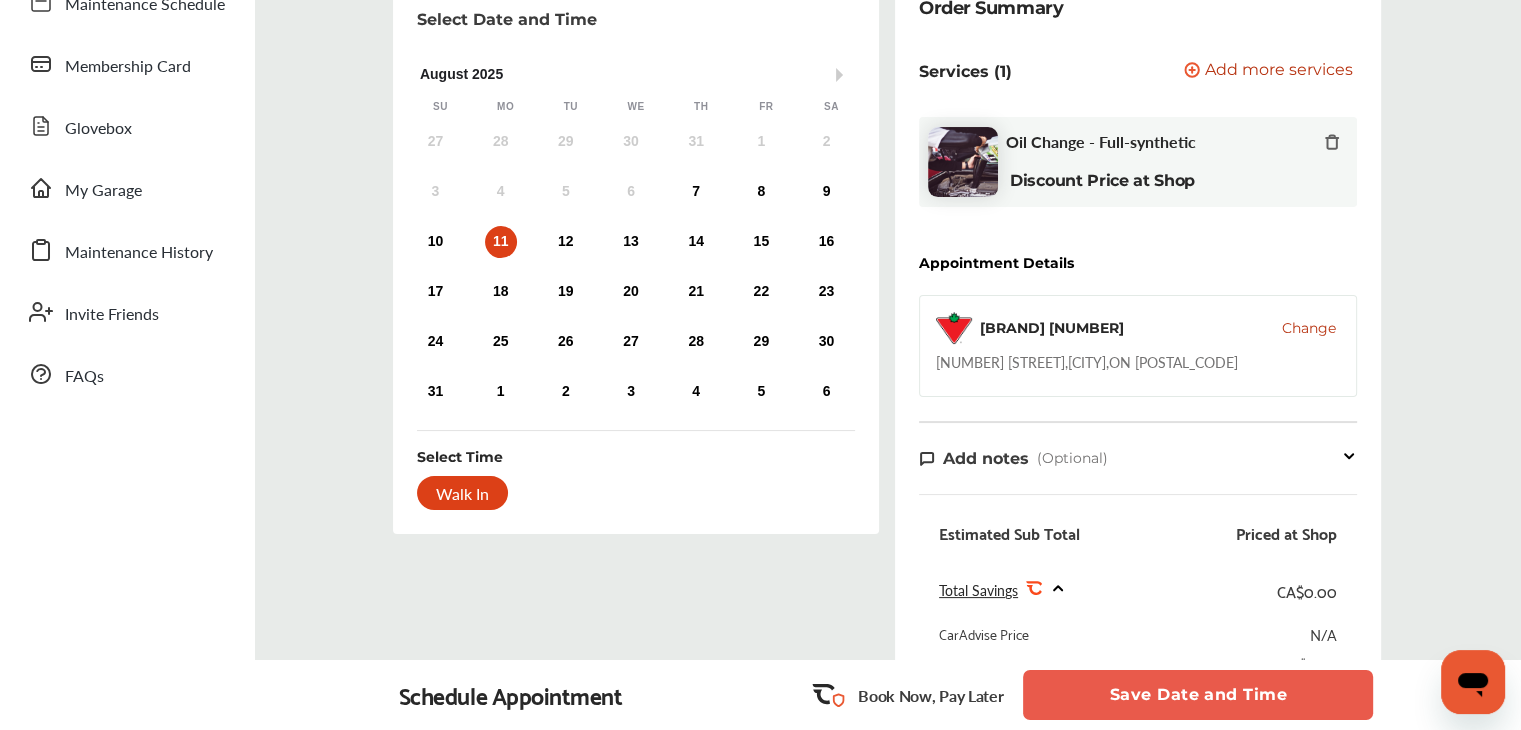scroll, scrollTop: 158, scrollLeft: 0, axis: vertical 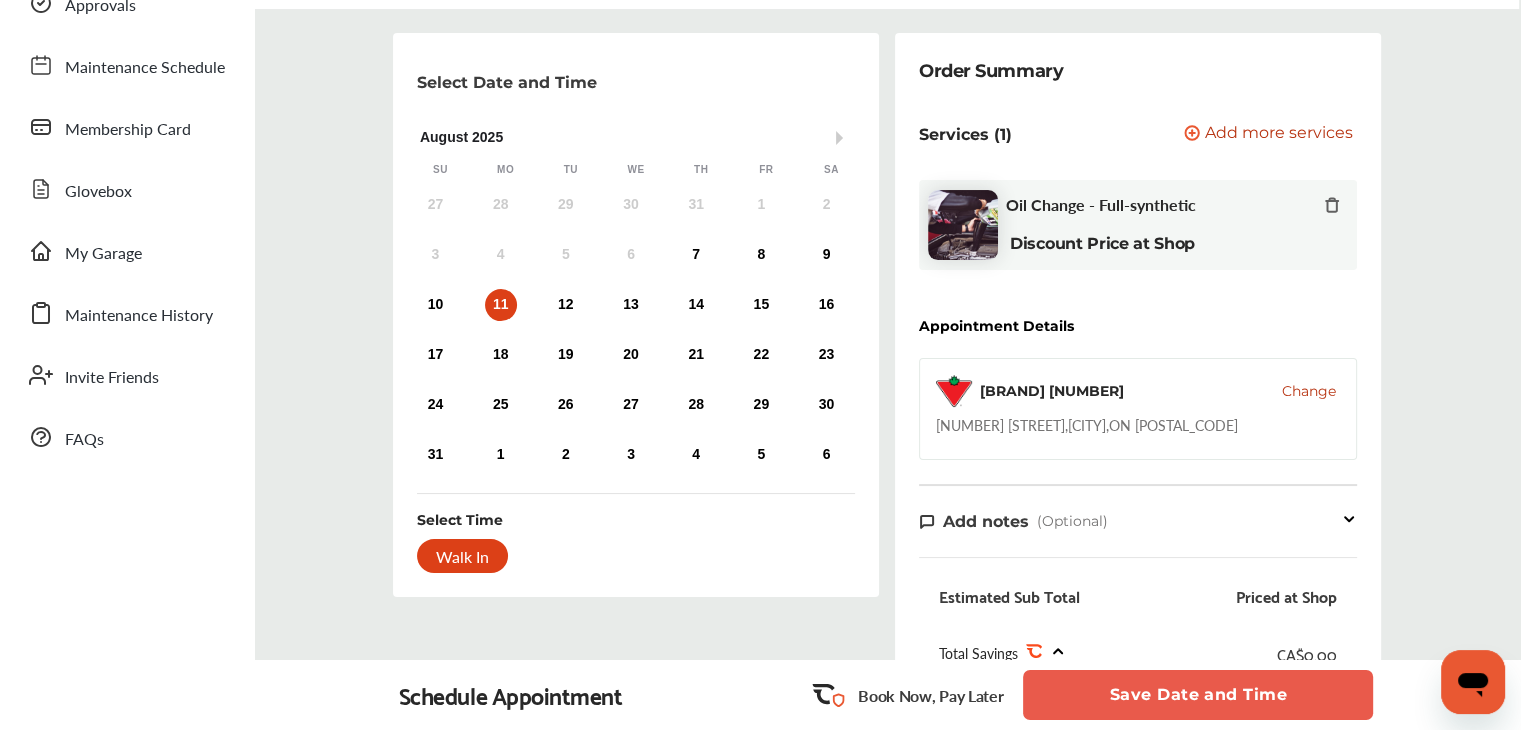 click on "Save Date and Time" at bounding box center [1198, 695] 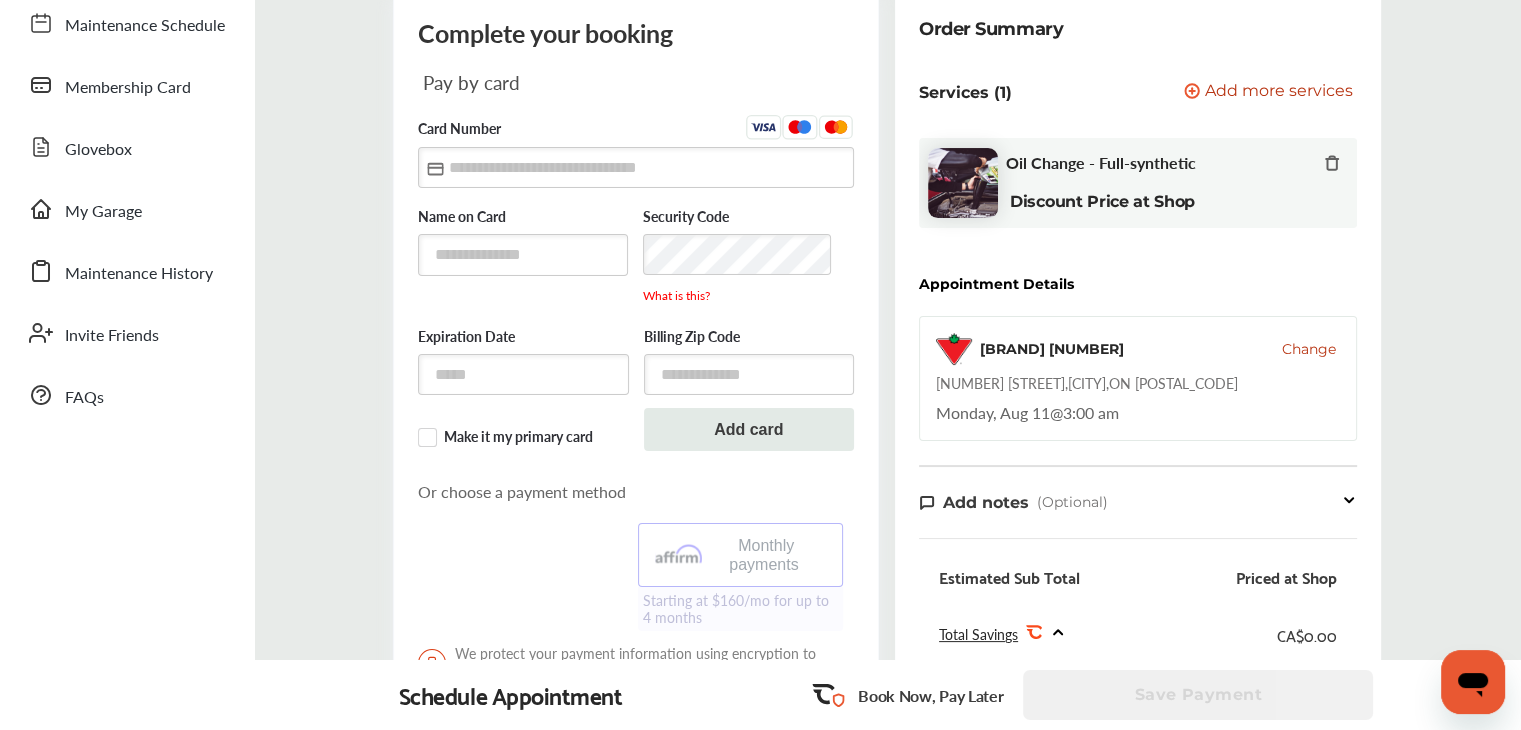 scroll, scrollTop: 100, scrollLeft: 0, axis: vertical 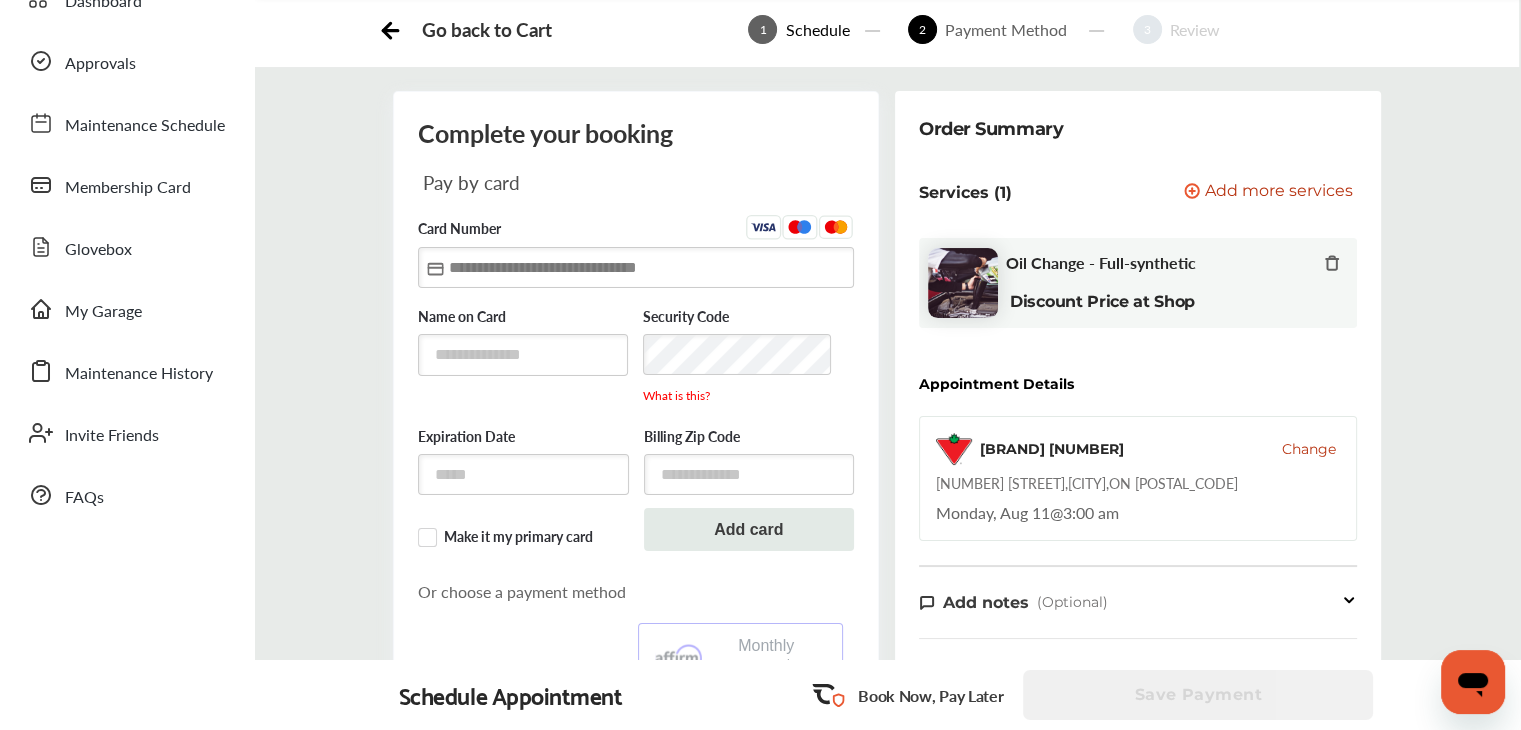click at bounding box center [636, 267] 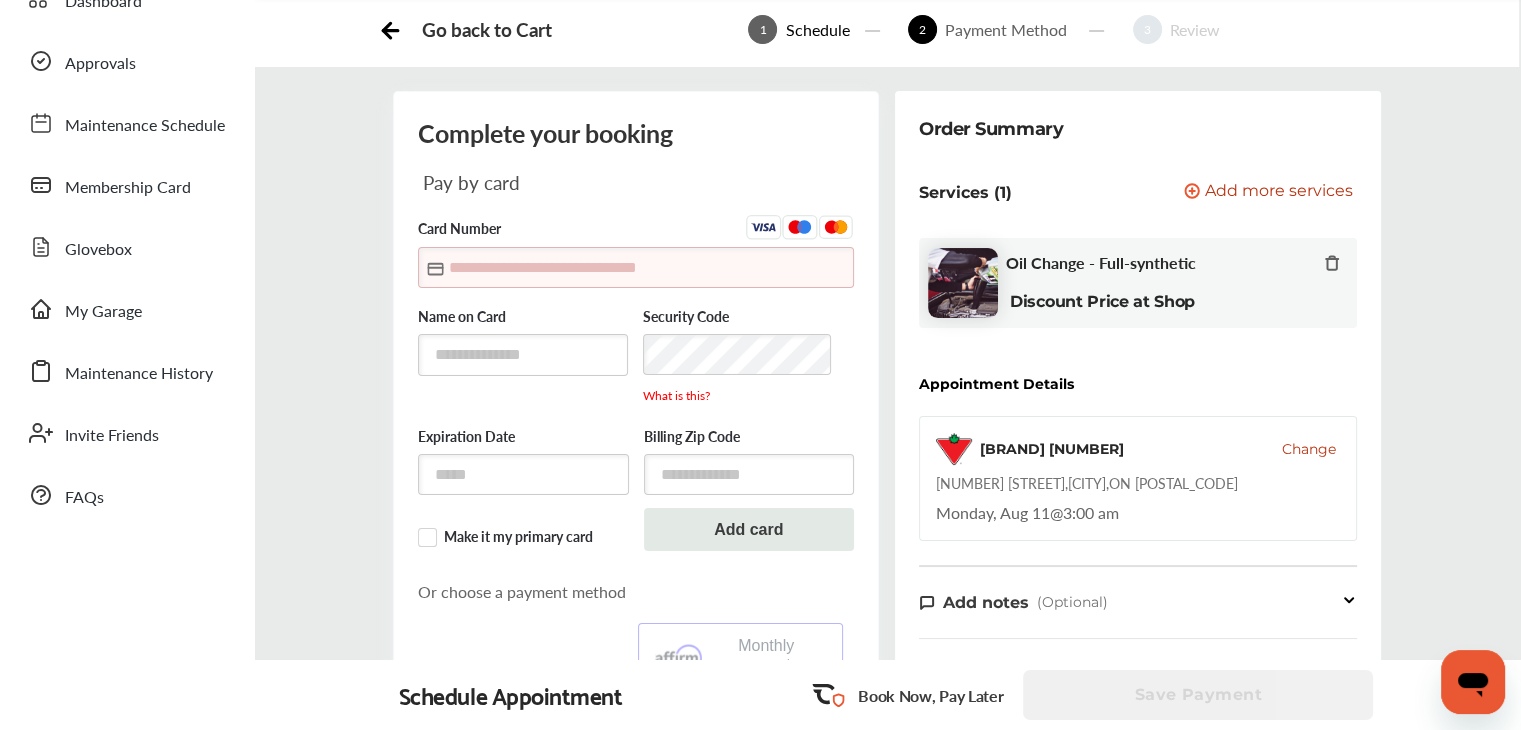 scroll, scrollTop: 101, scrollLeft: 0, axis: vertical 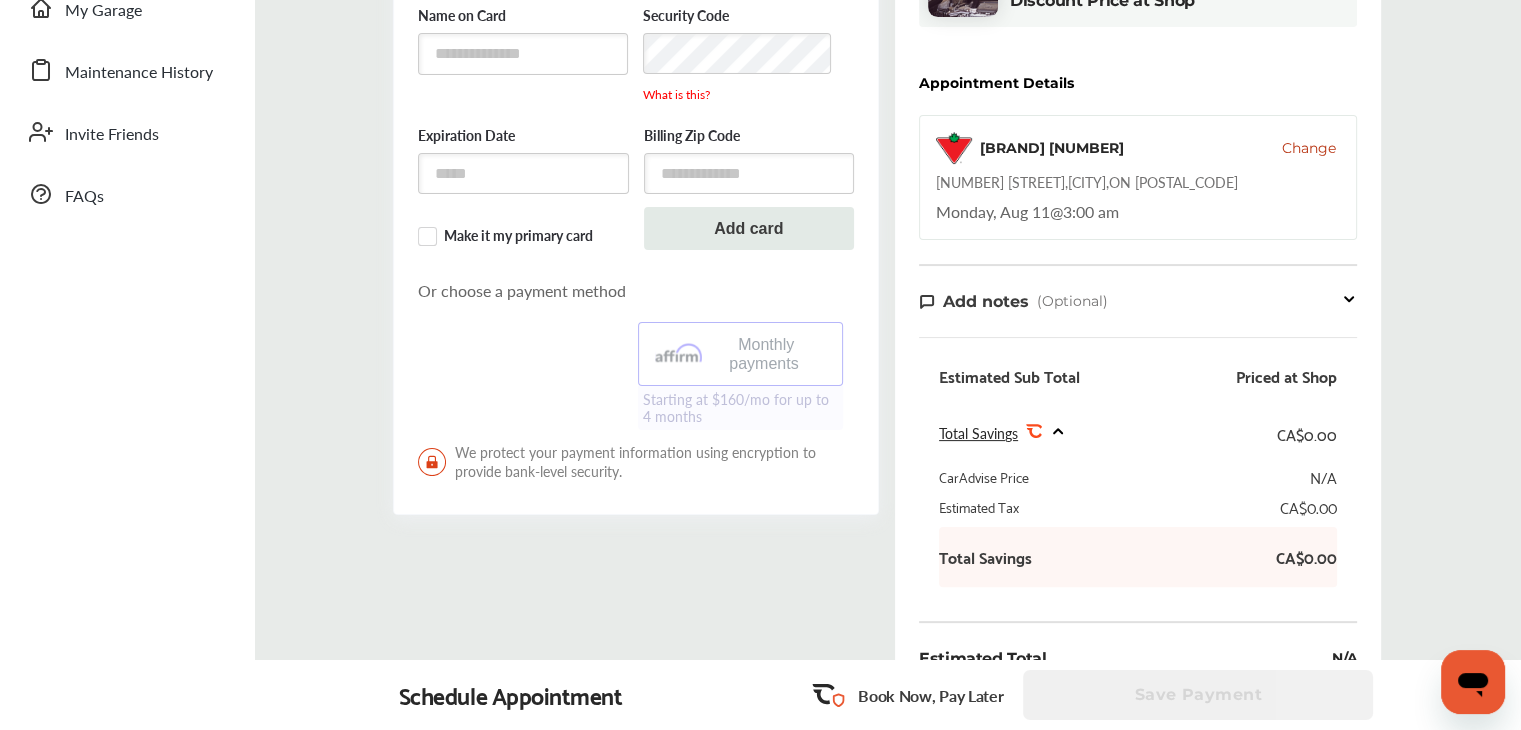 click on "Monthly payments Starting at $160/mo for up to 4 months" at bounding box center [636, 376] 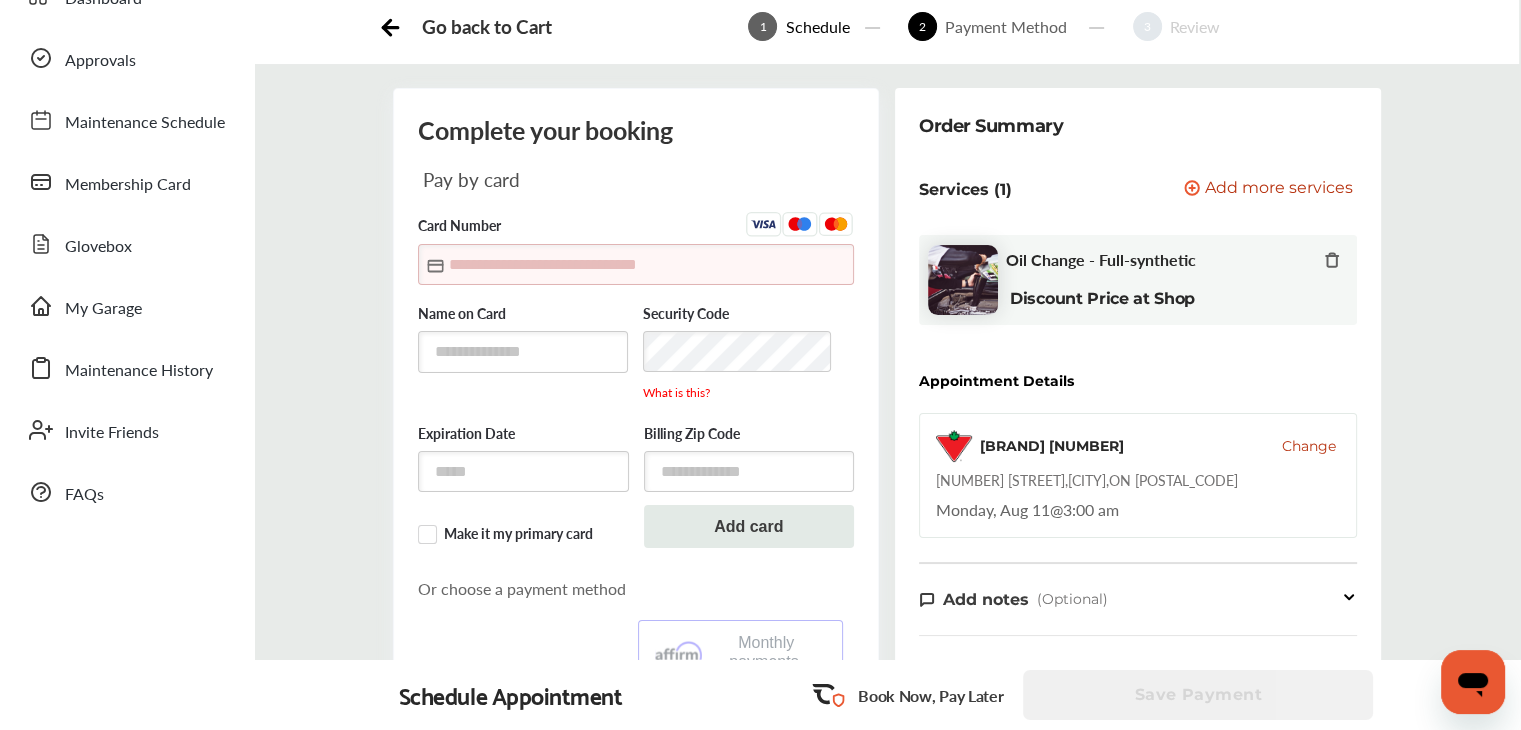 scroll, scrollTop: 101, scrollLeft: 0, axis: vertical 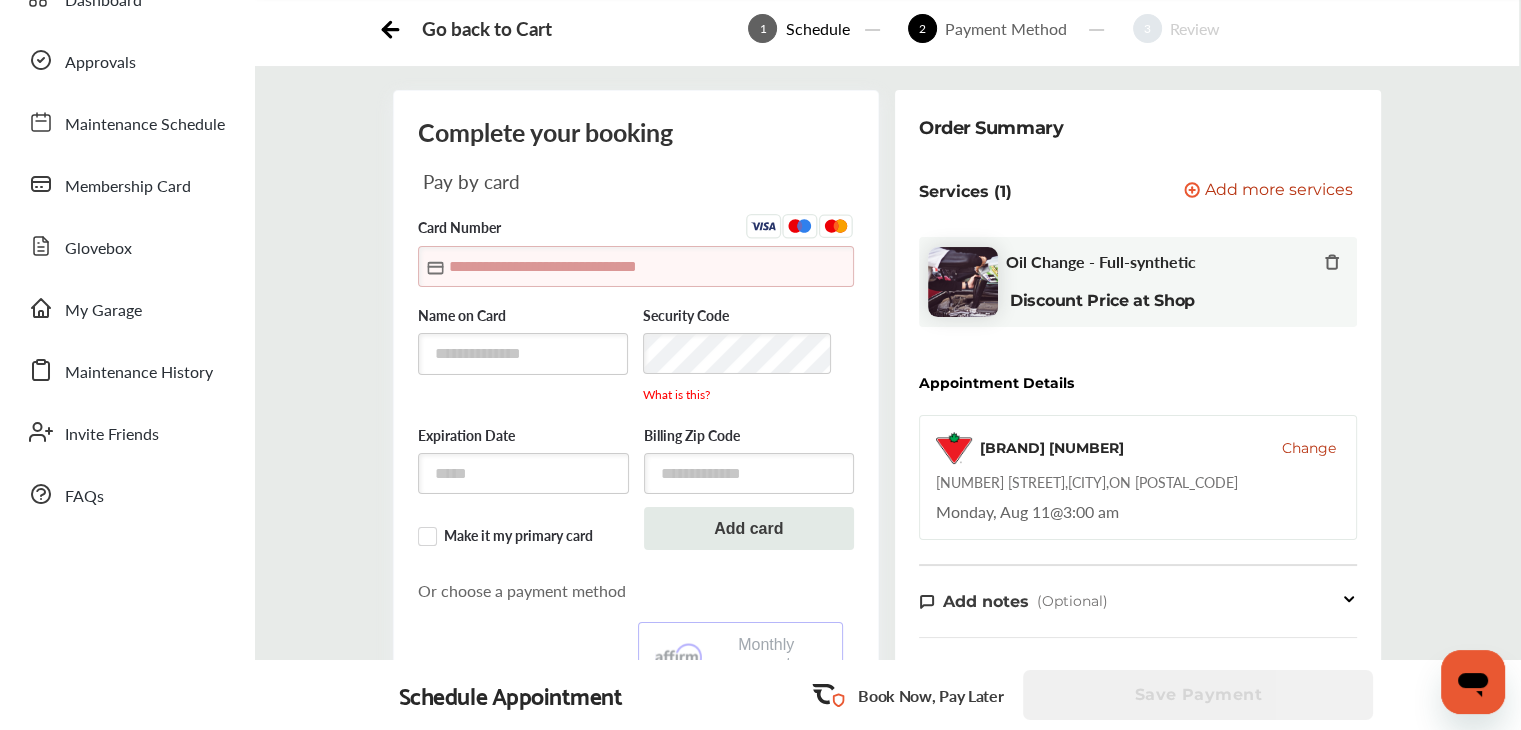 click at bounding box center [636, 266] 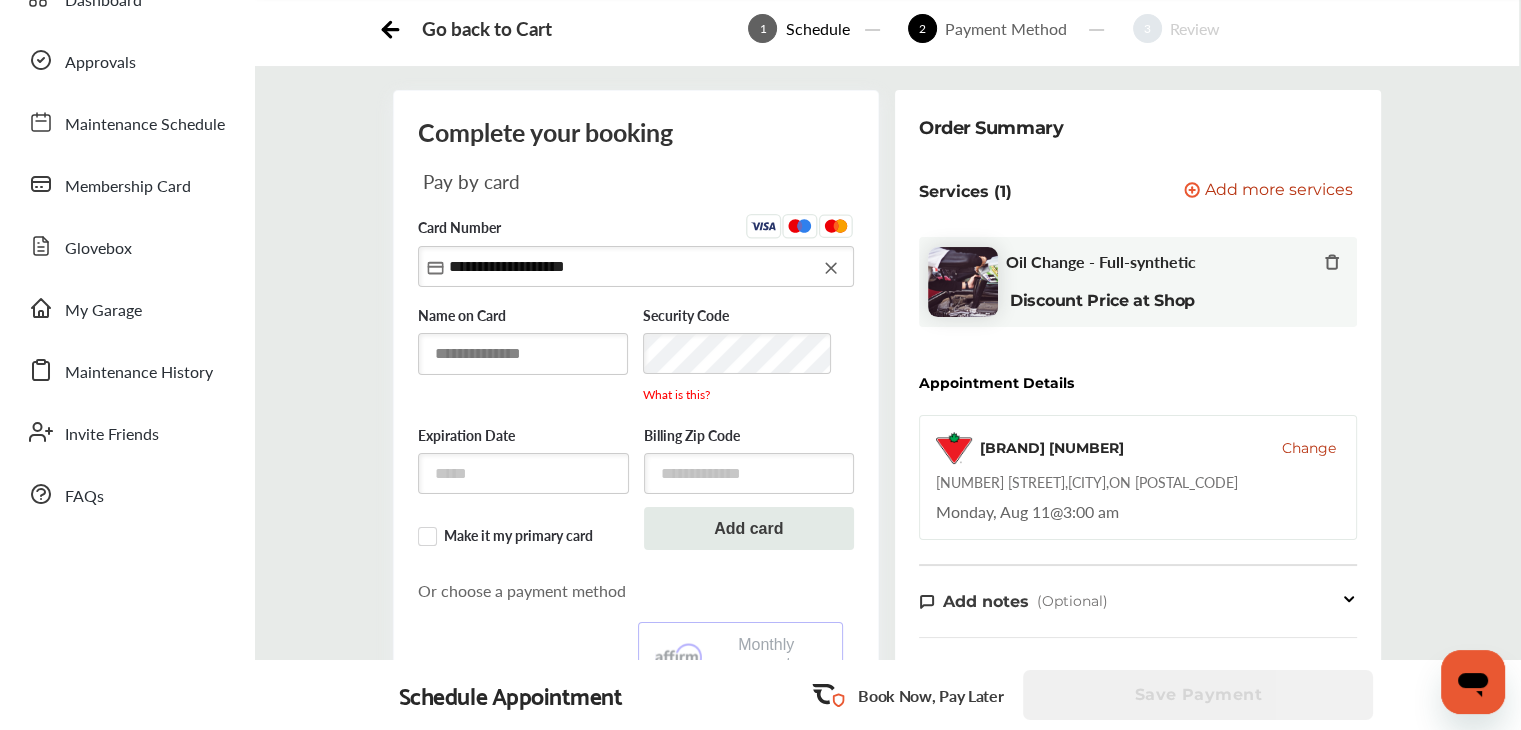 type on "**********" 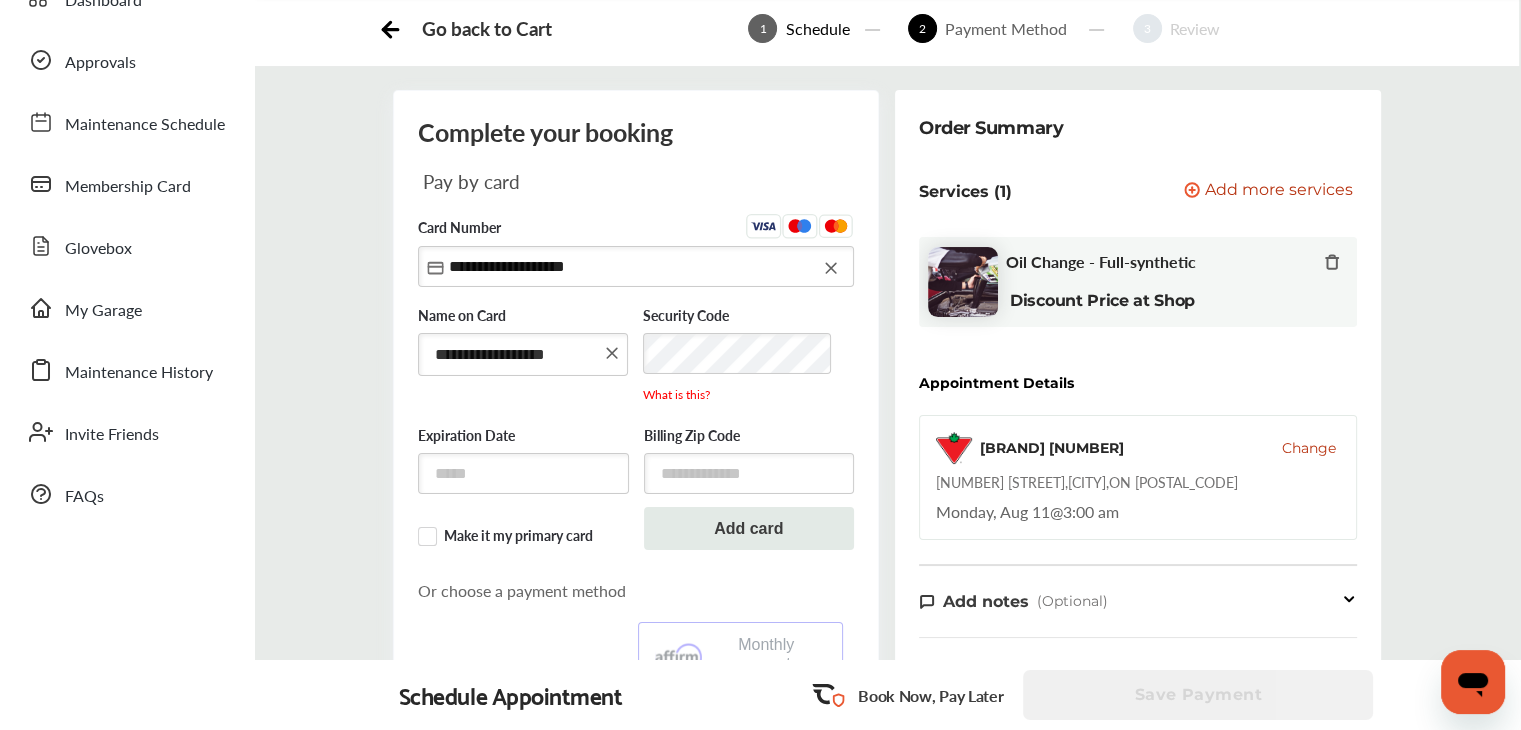 type on "**********" 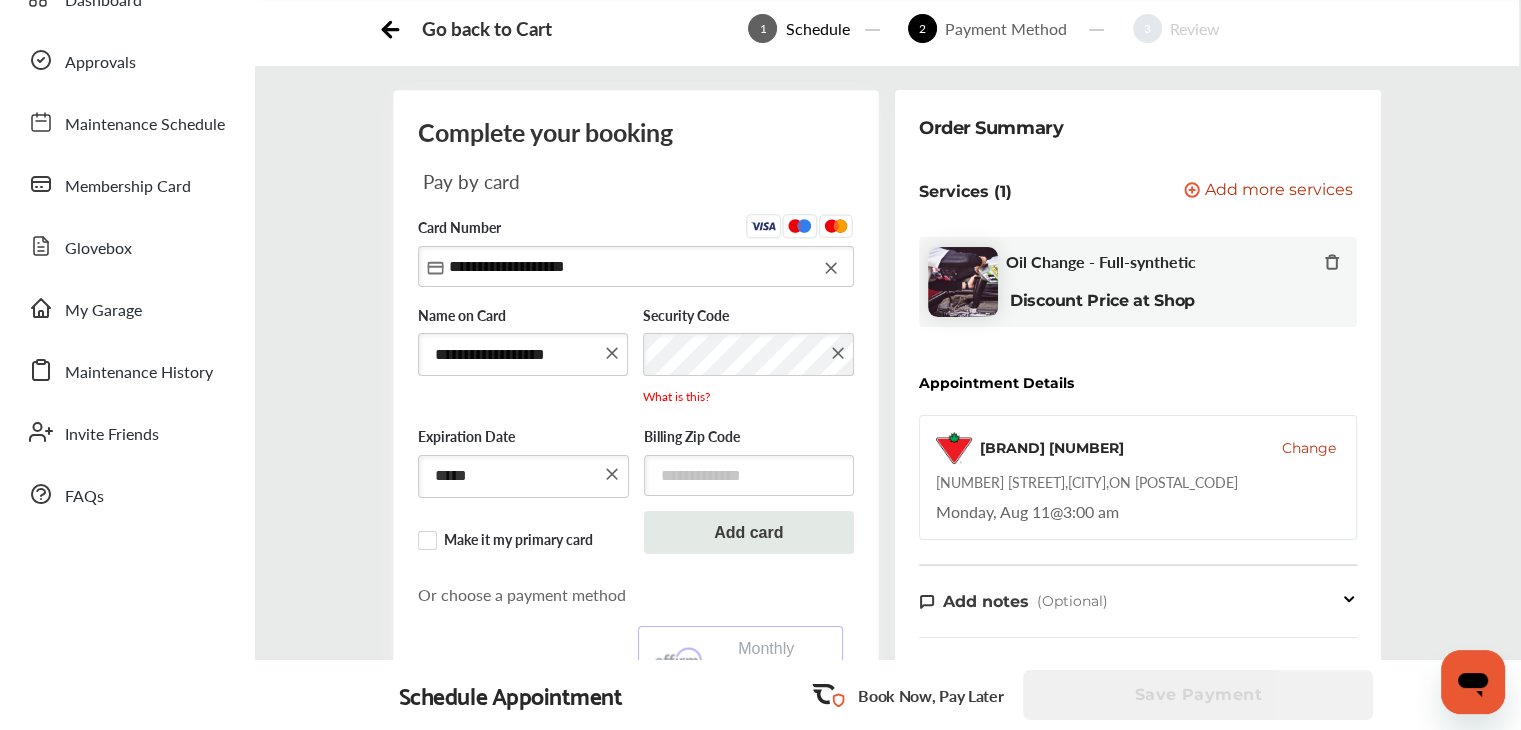 type on "*****" 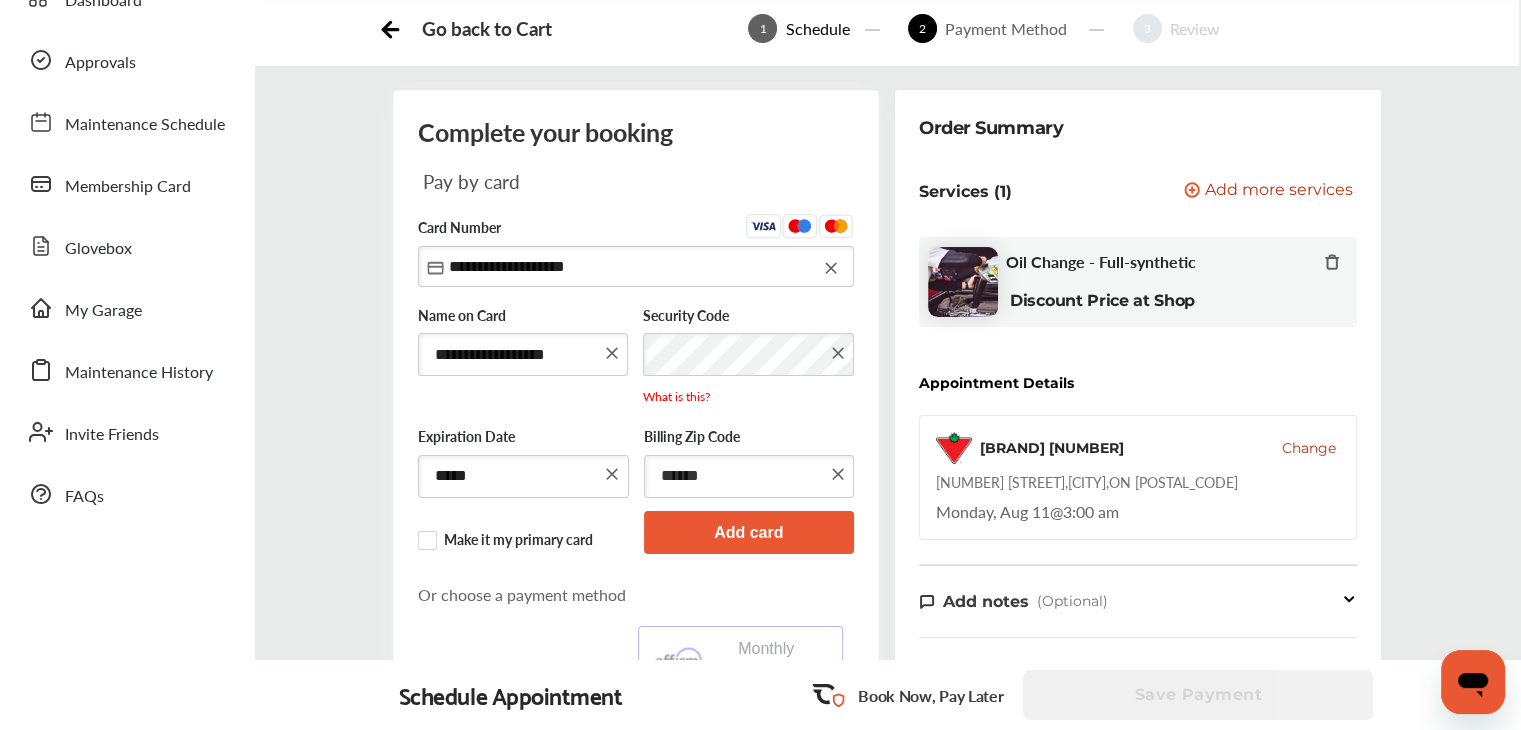 type on "******" 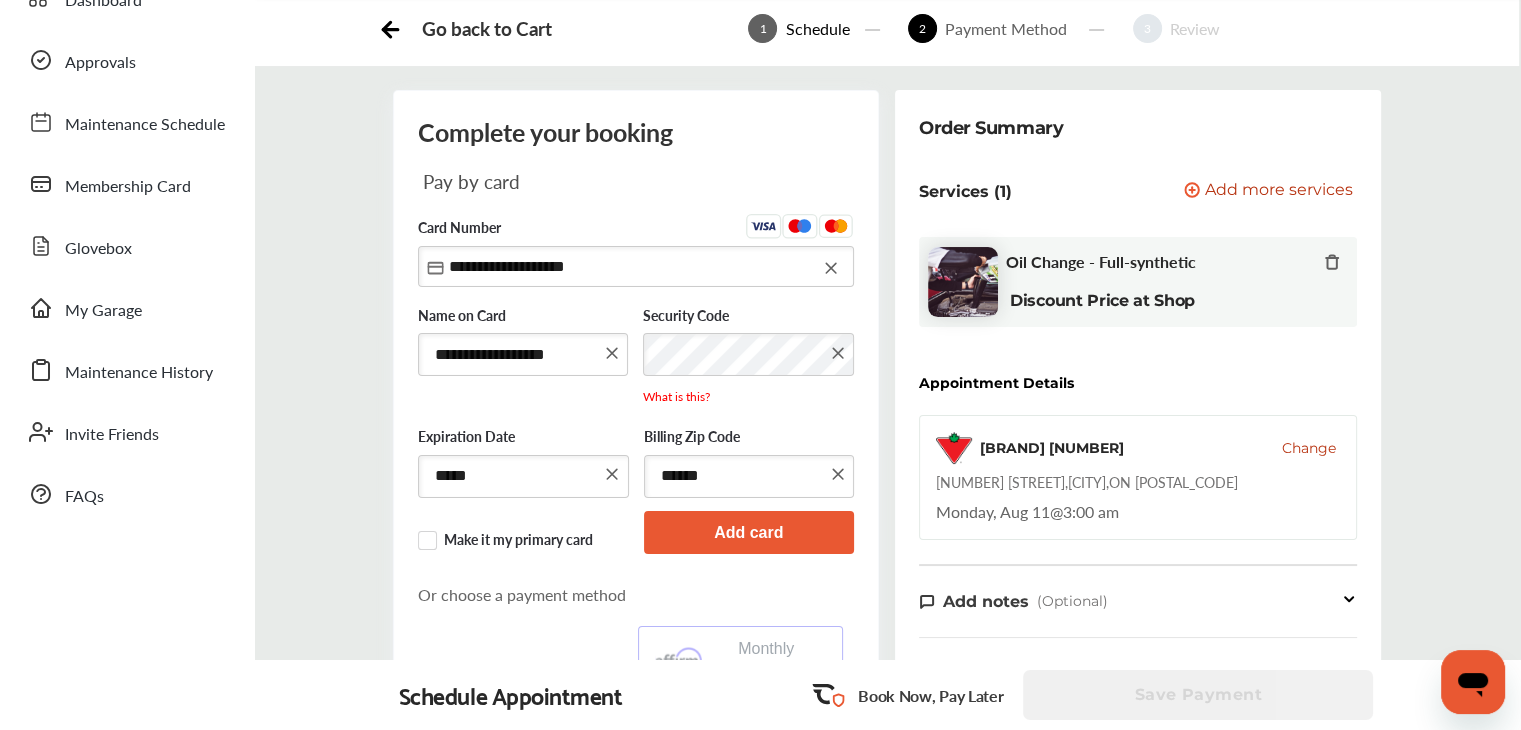 drag, startPoint x: 732, startPoint y: 541, endPoint x: 741, endPoint y: 526, distance: 17.492855 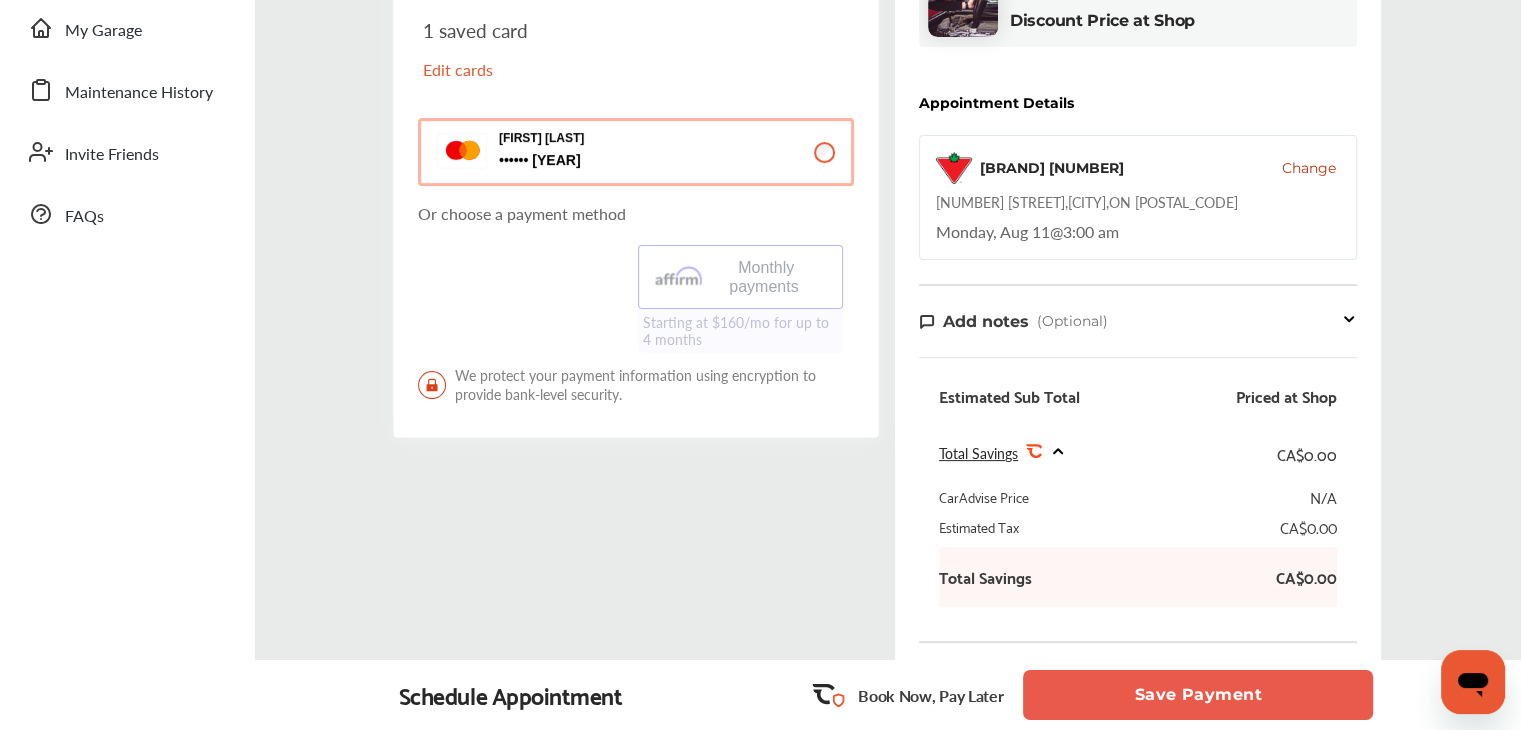 scroll, scrollTop: 601, scrollLeft: 0, axis: vertical 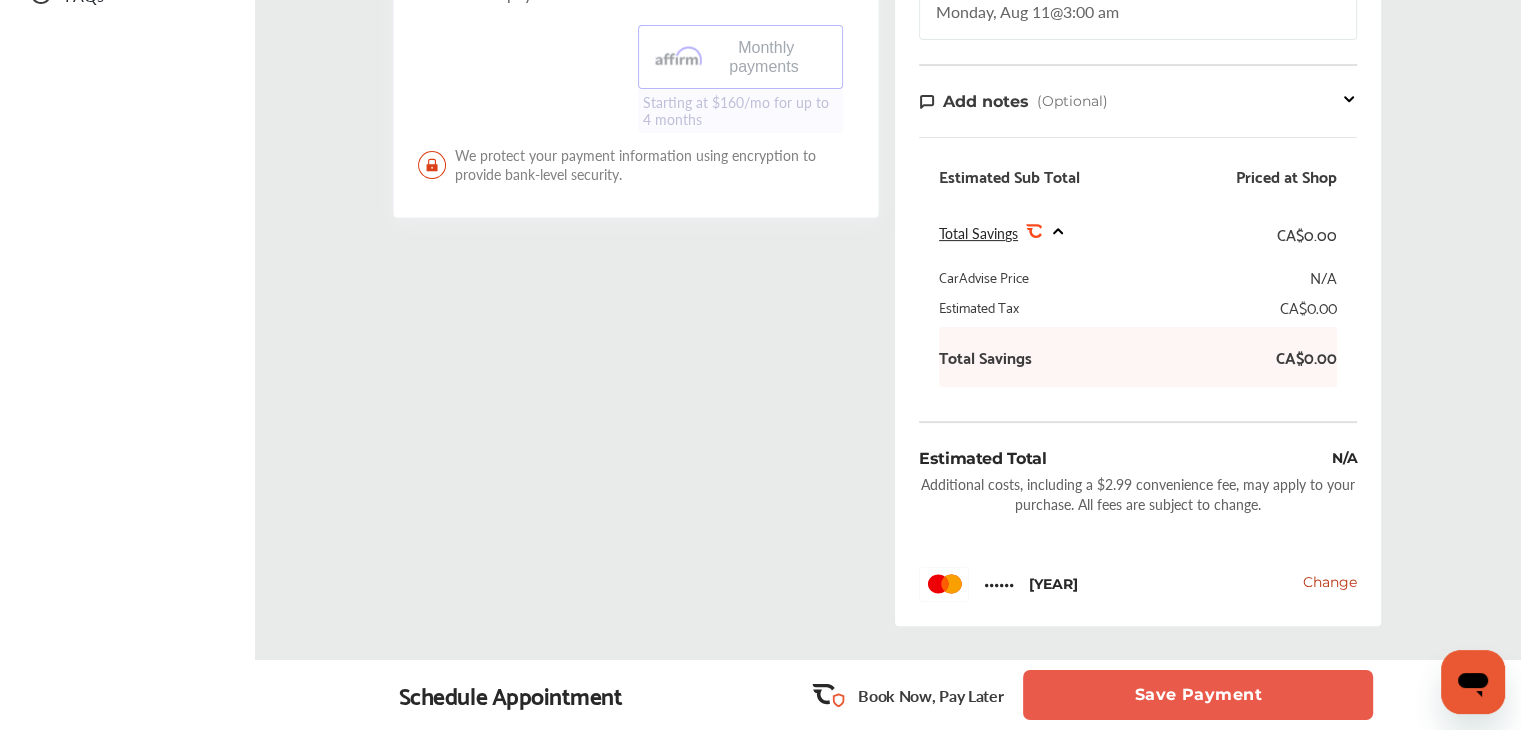 click on "Save Payment" at bounding box center (1198, 695) 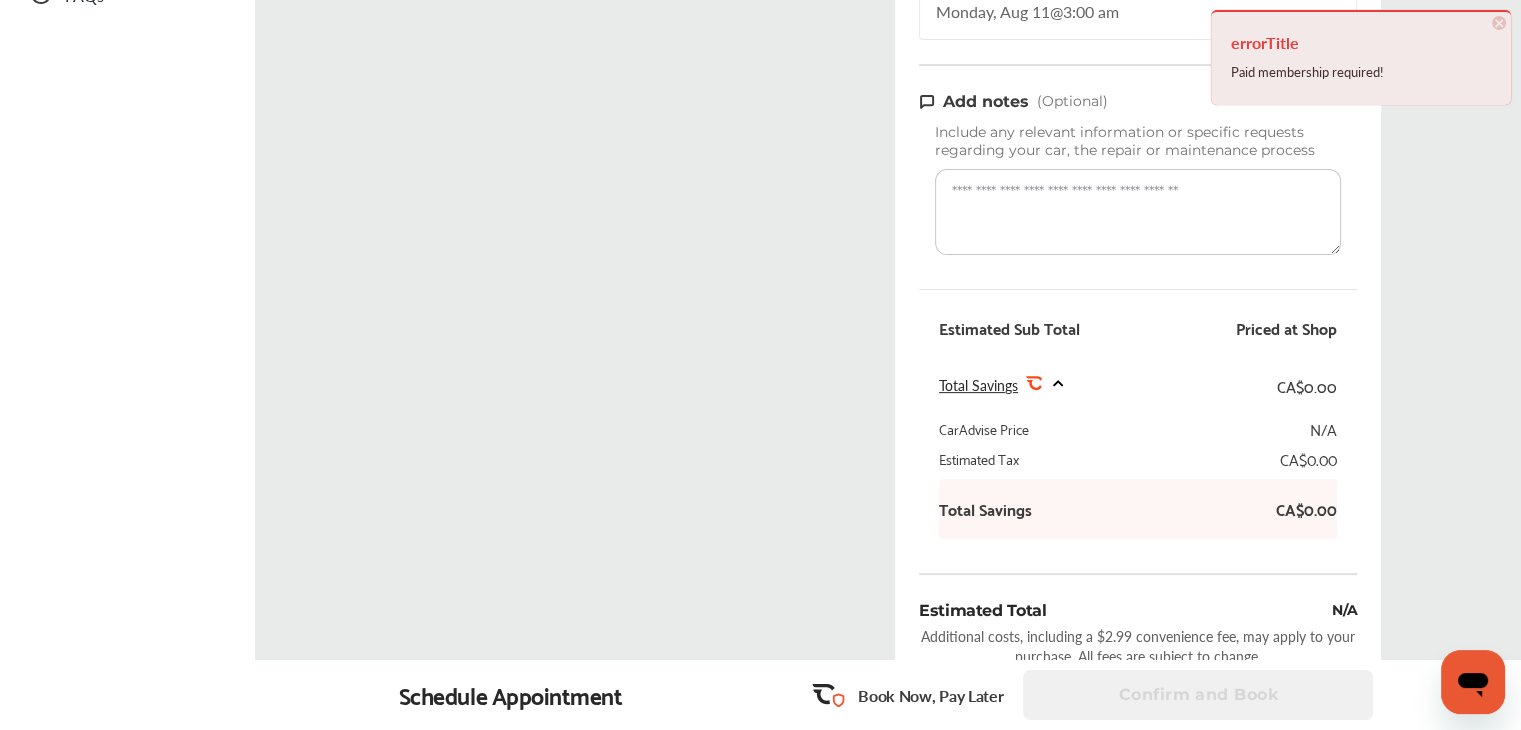 scroll, scrollTop: 0, scrollLeft: 0, axis: both 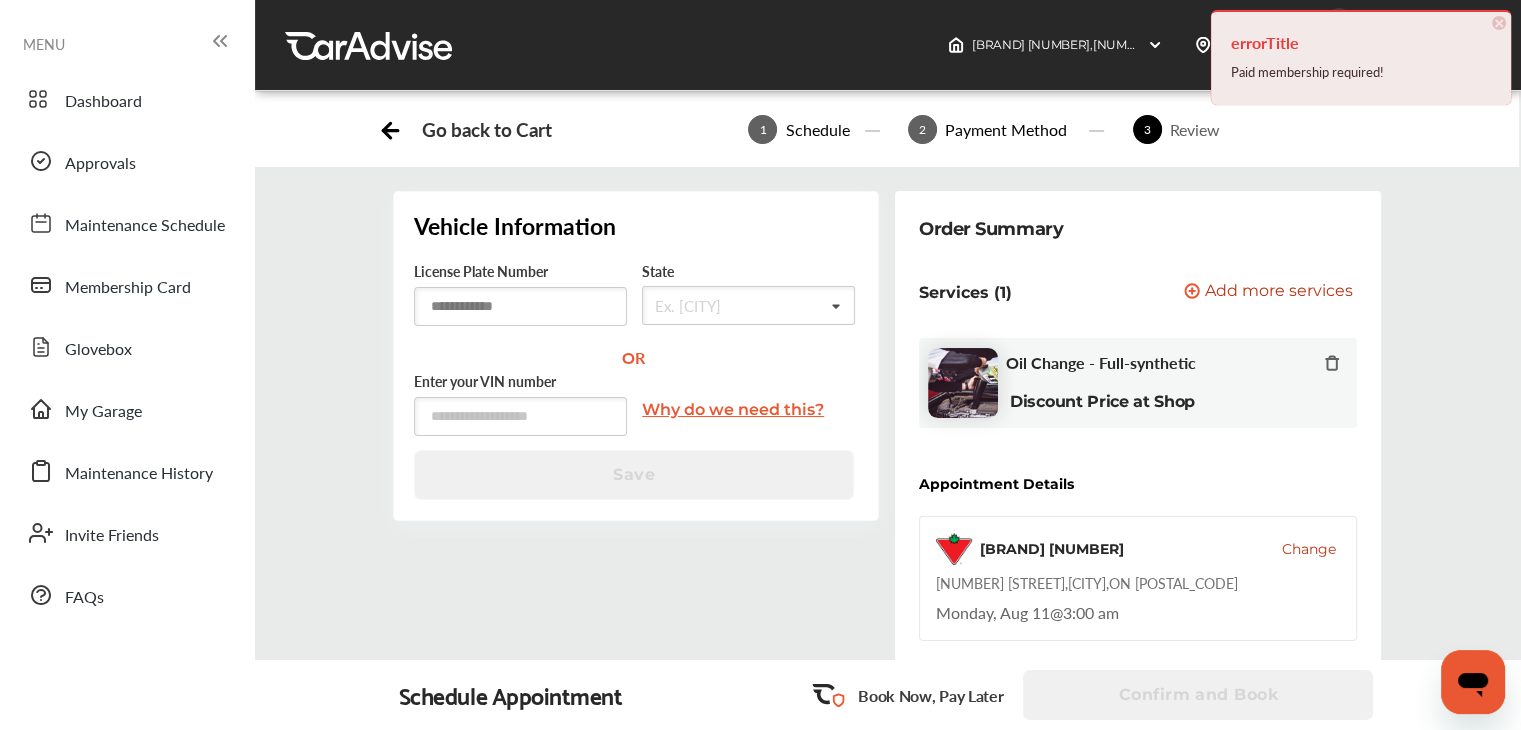 click at bounding box center (520, 306) 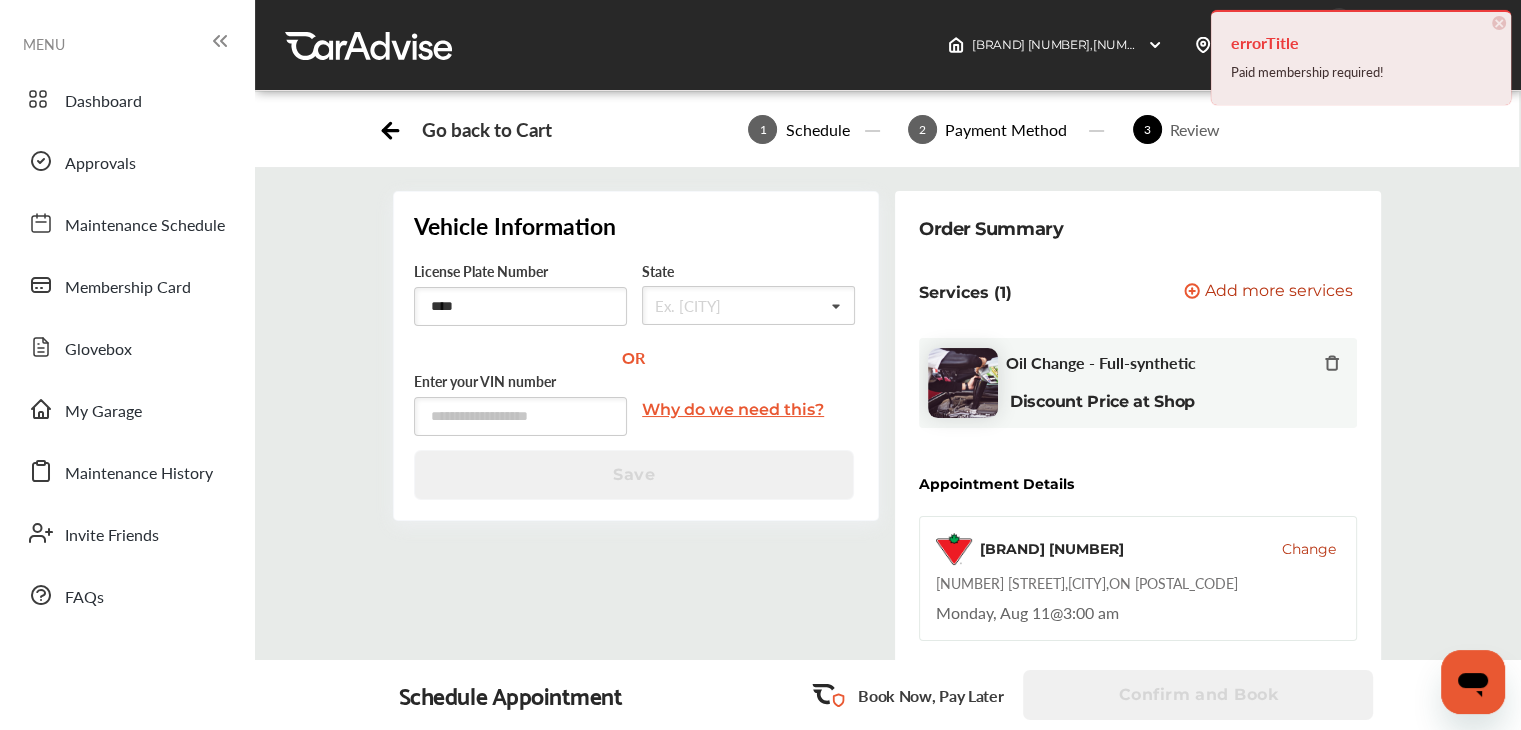 type on "****" 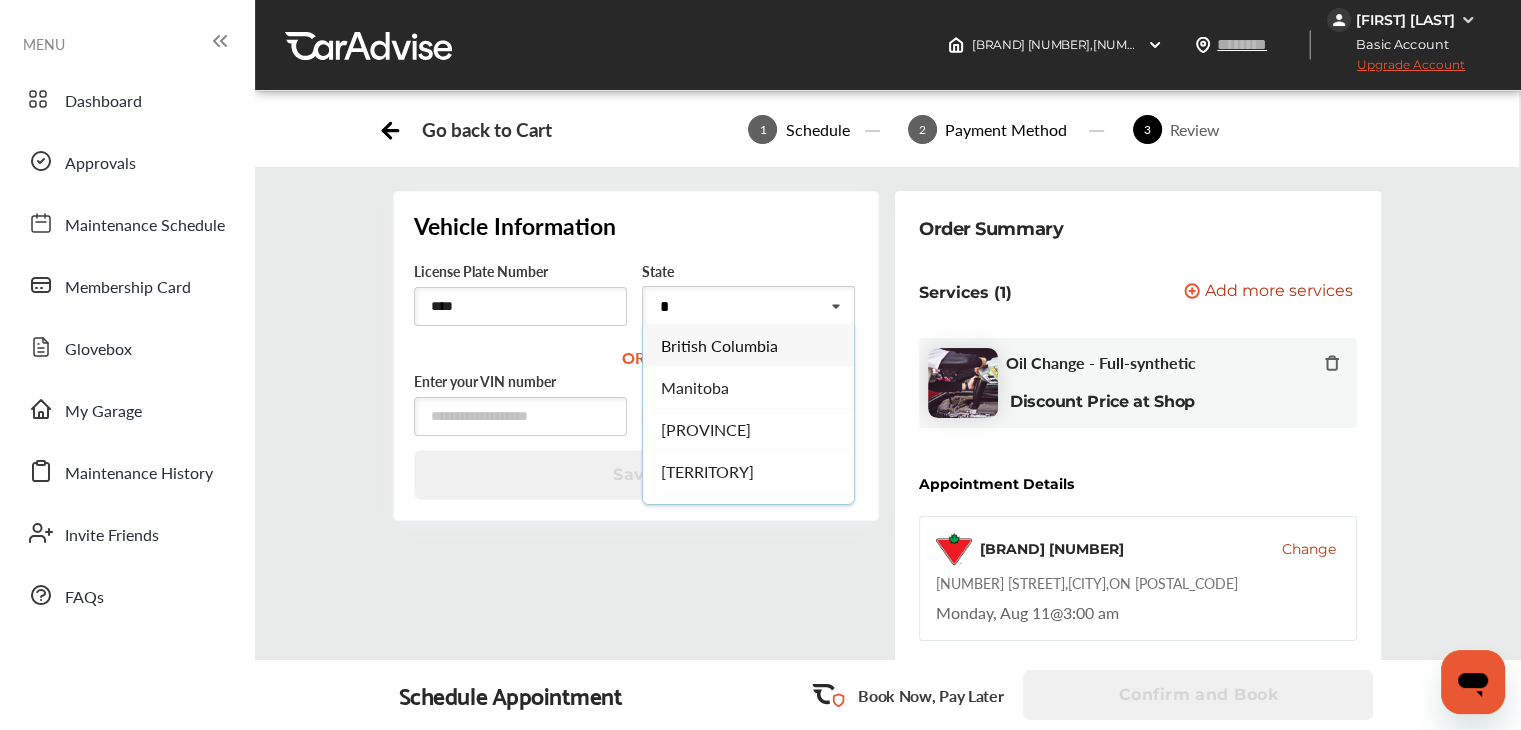 type on "*" 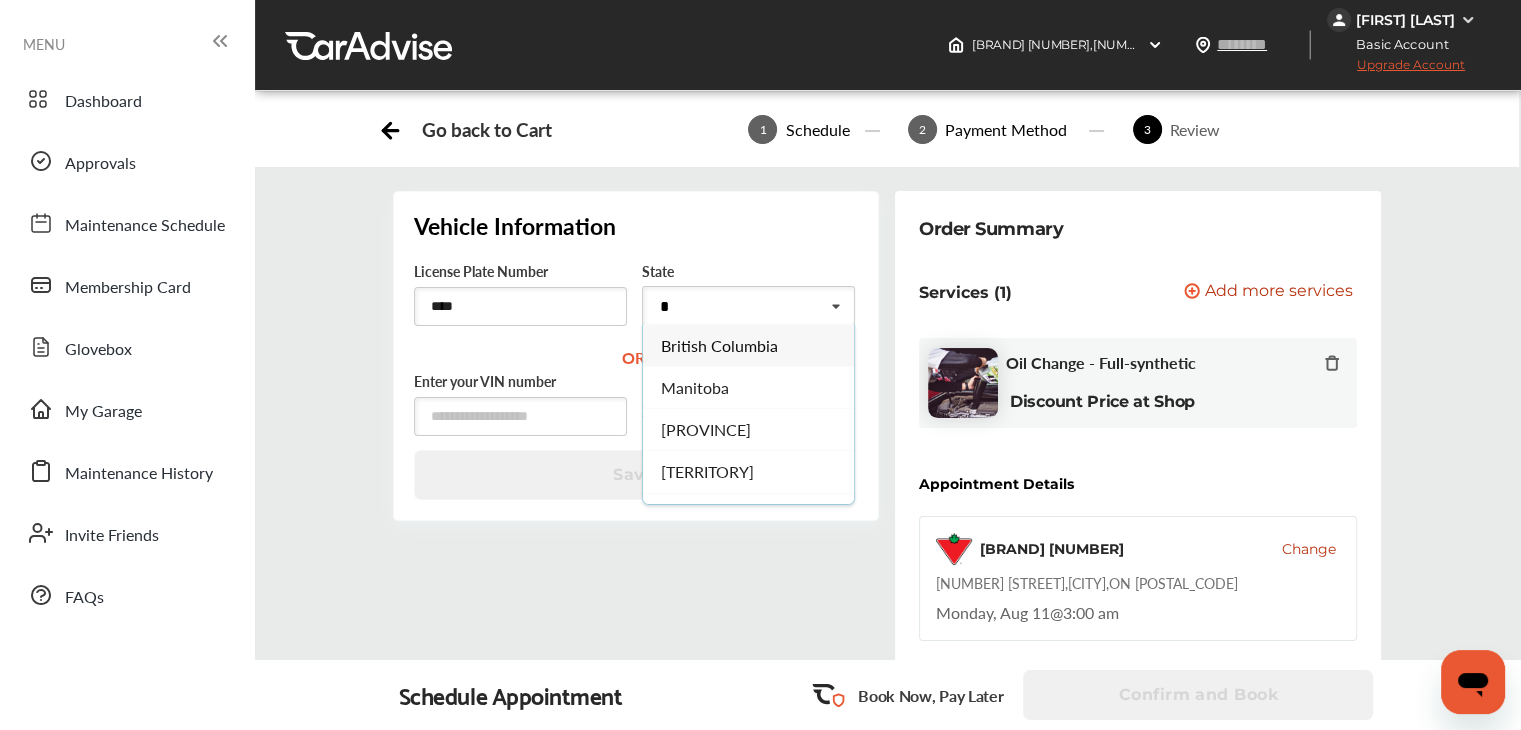 type 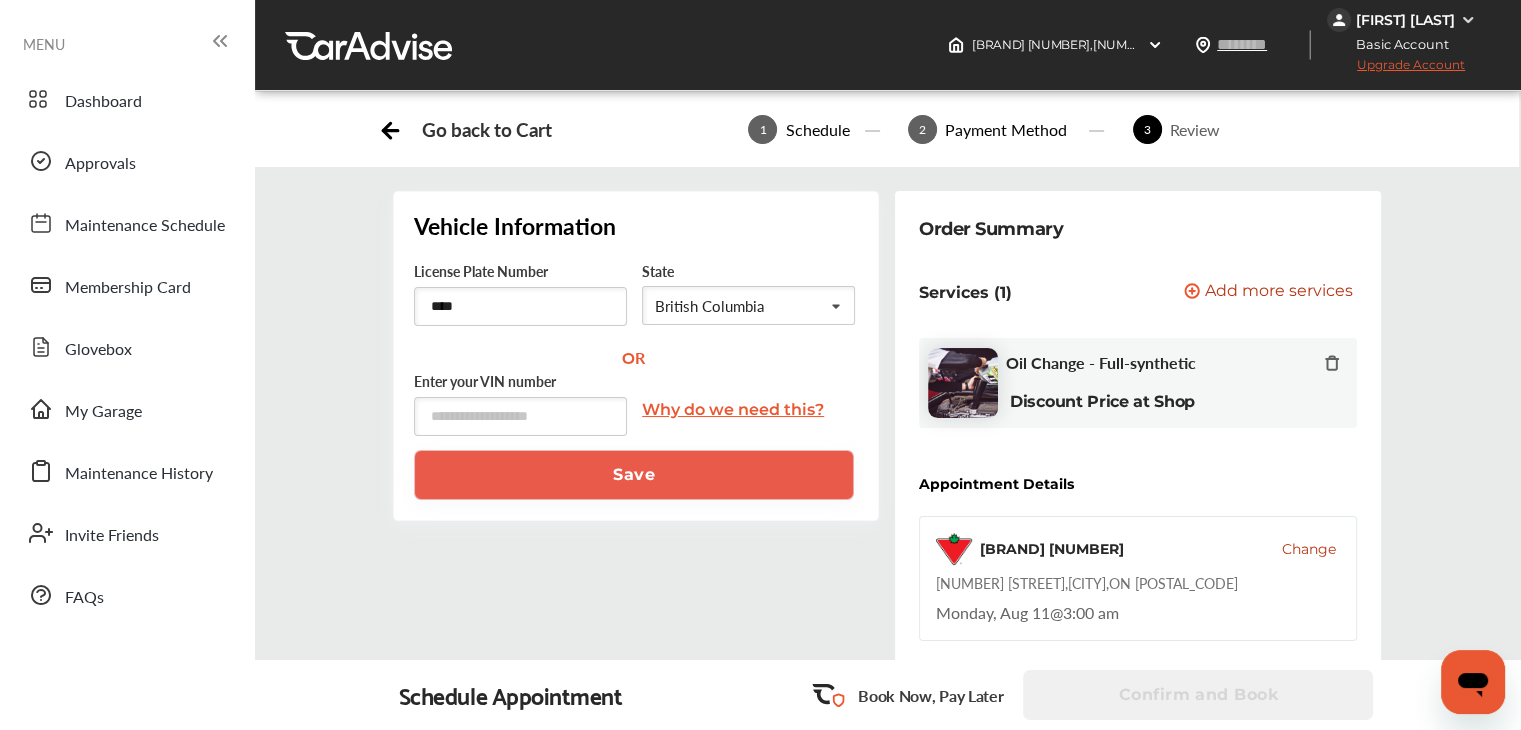 click at bounding box center [749, 306] 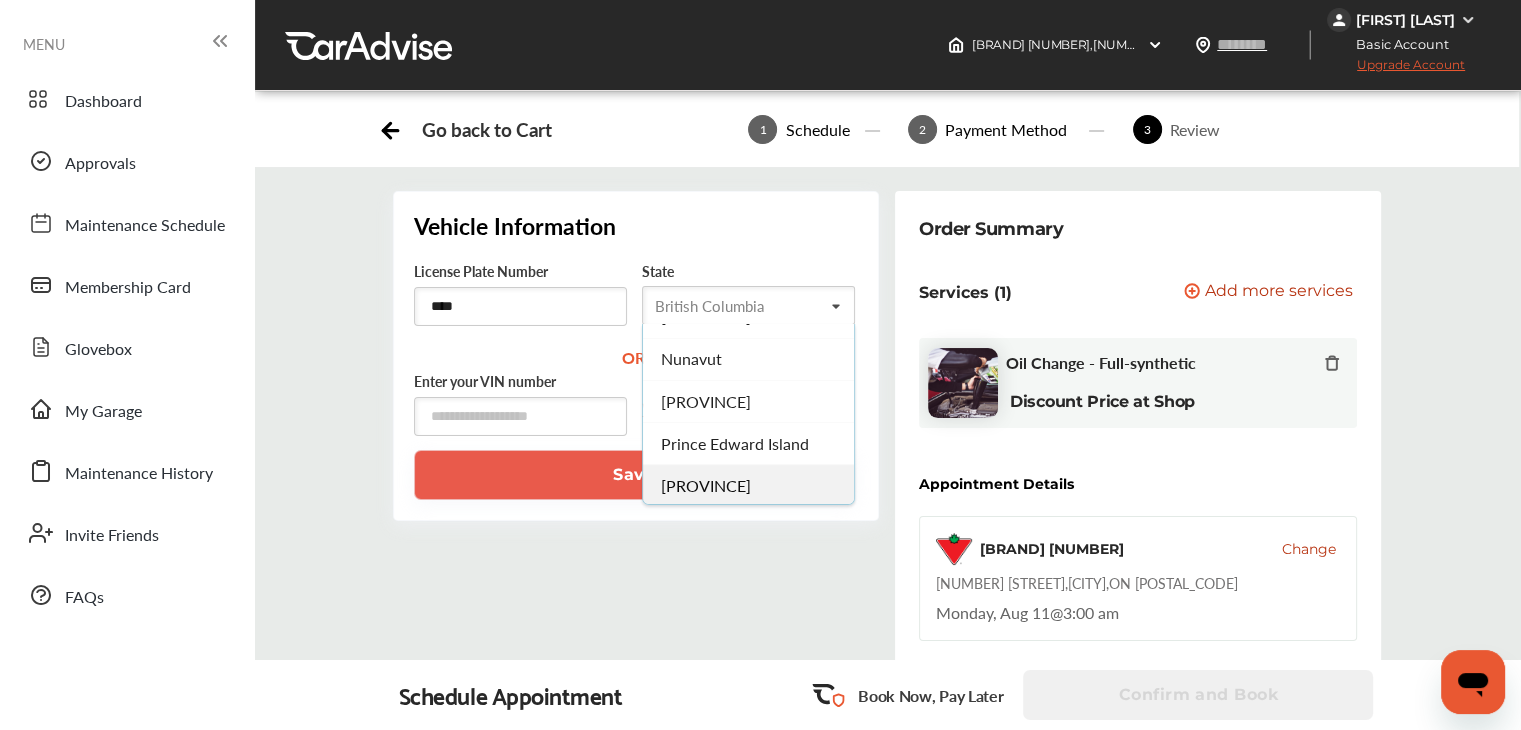 scroll, scrollTop: 280, scrollLeft: 0, axis: vertical 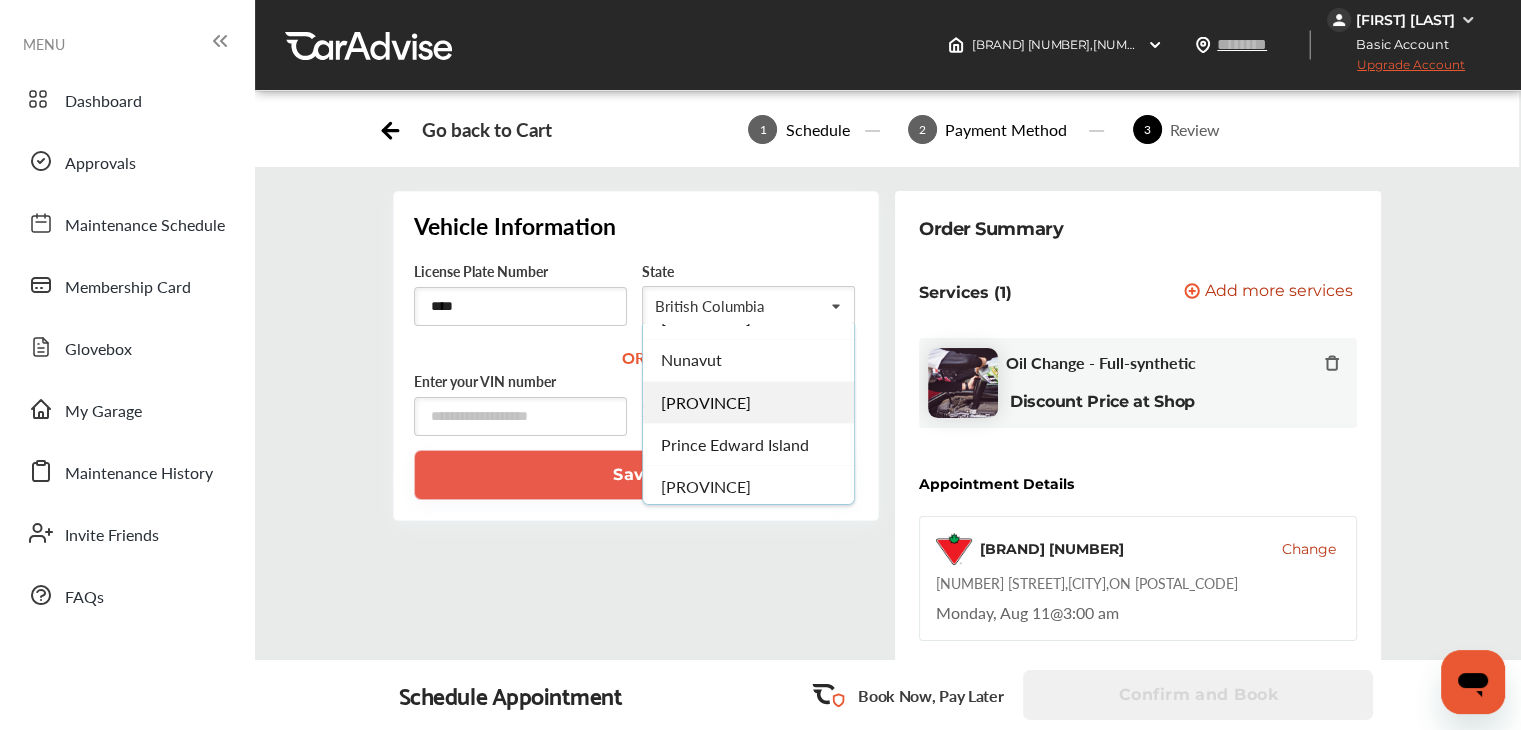 click on "[PROVINCE]" at bounding box center (748, 402) 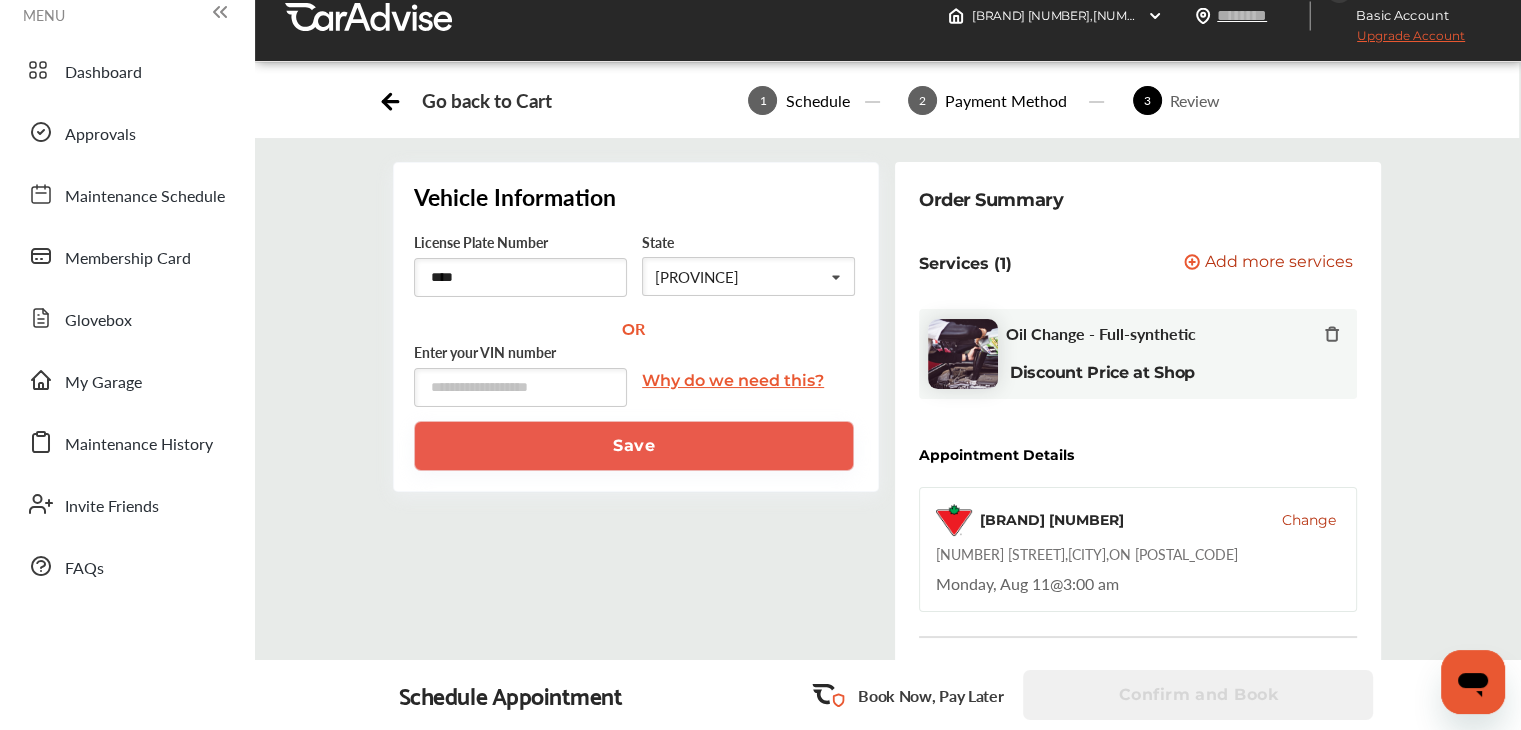 scroll, scrollTop: 0, scrollLeft: 0, axis: both 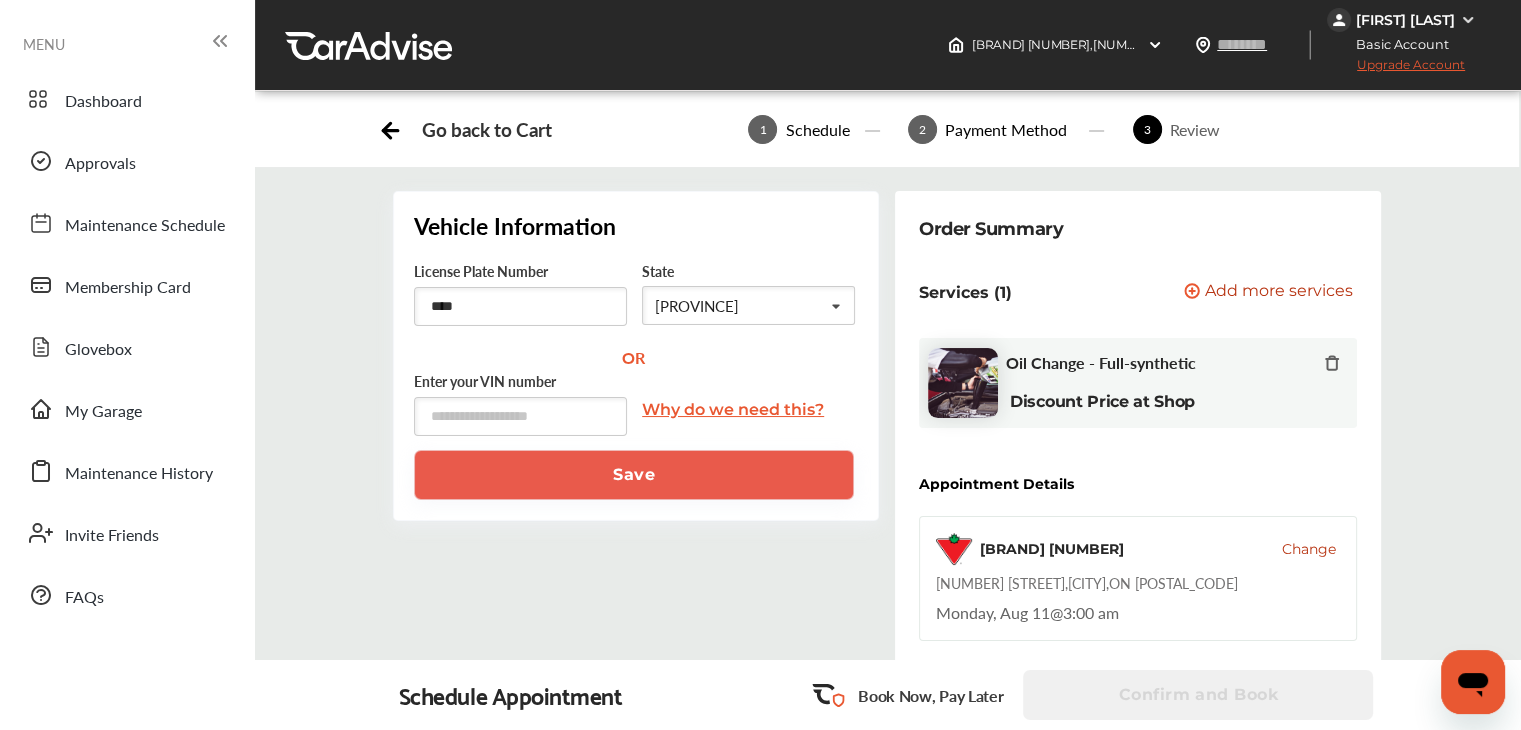 click on "****" at bounding box center [520, 306] 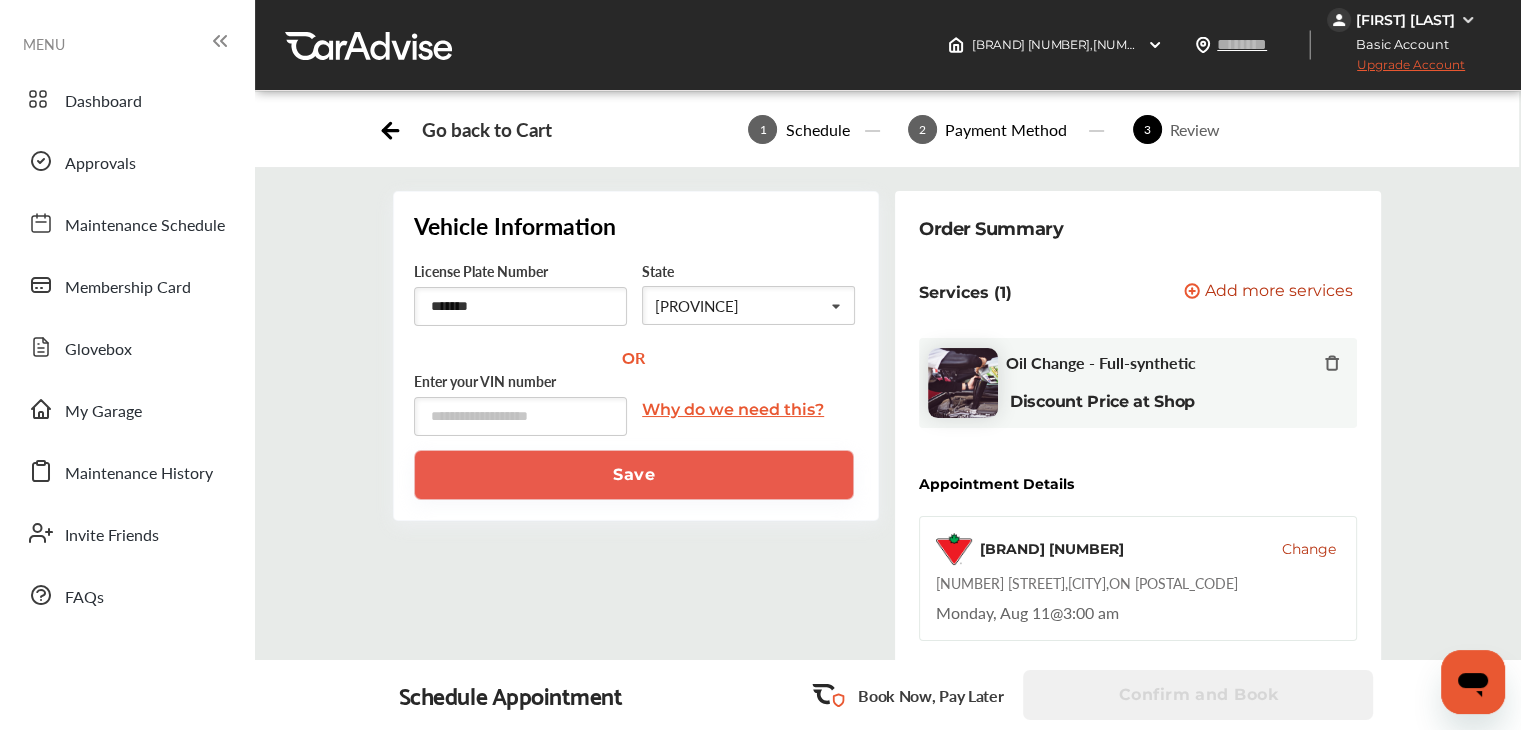 type on "*******" 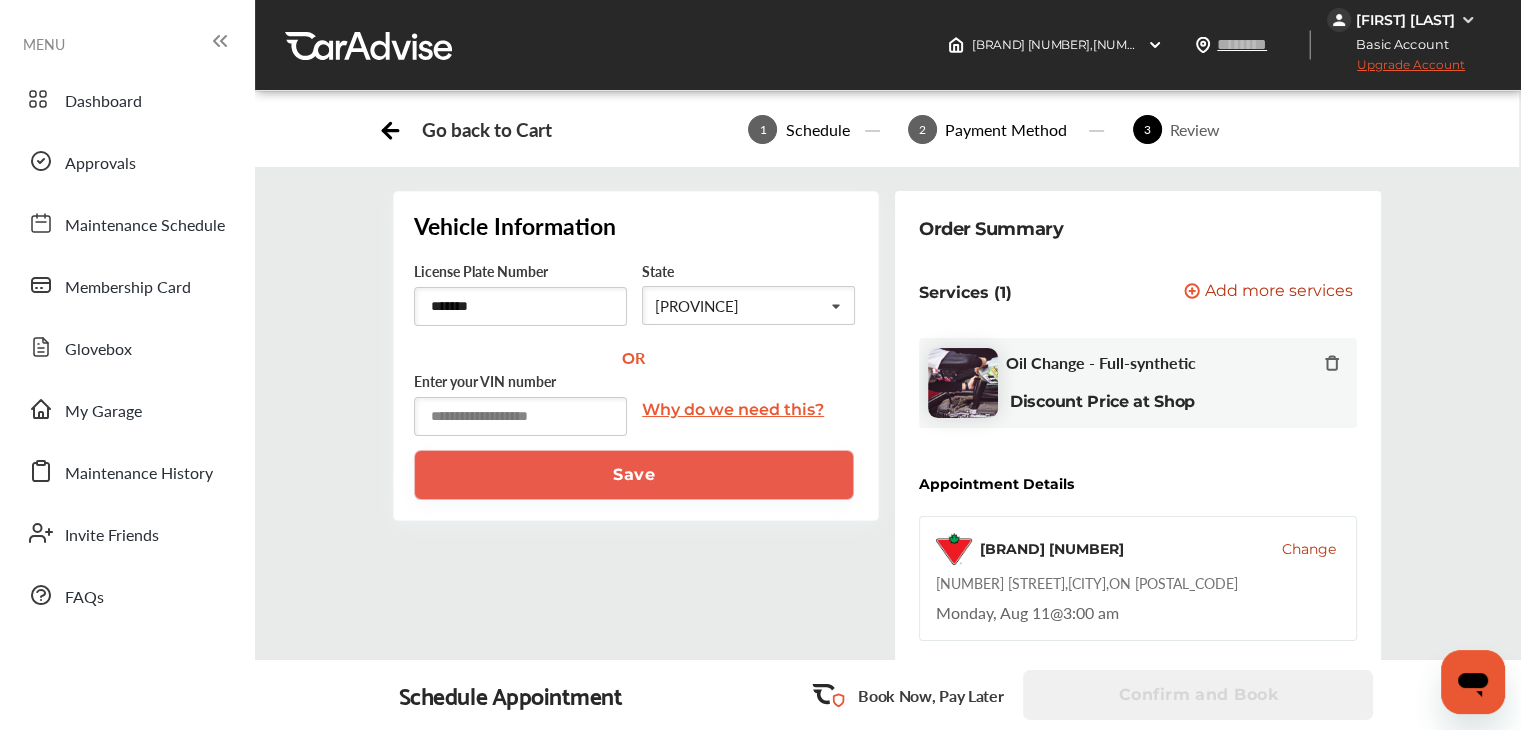 paste on "*****" 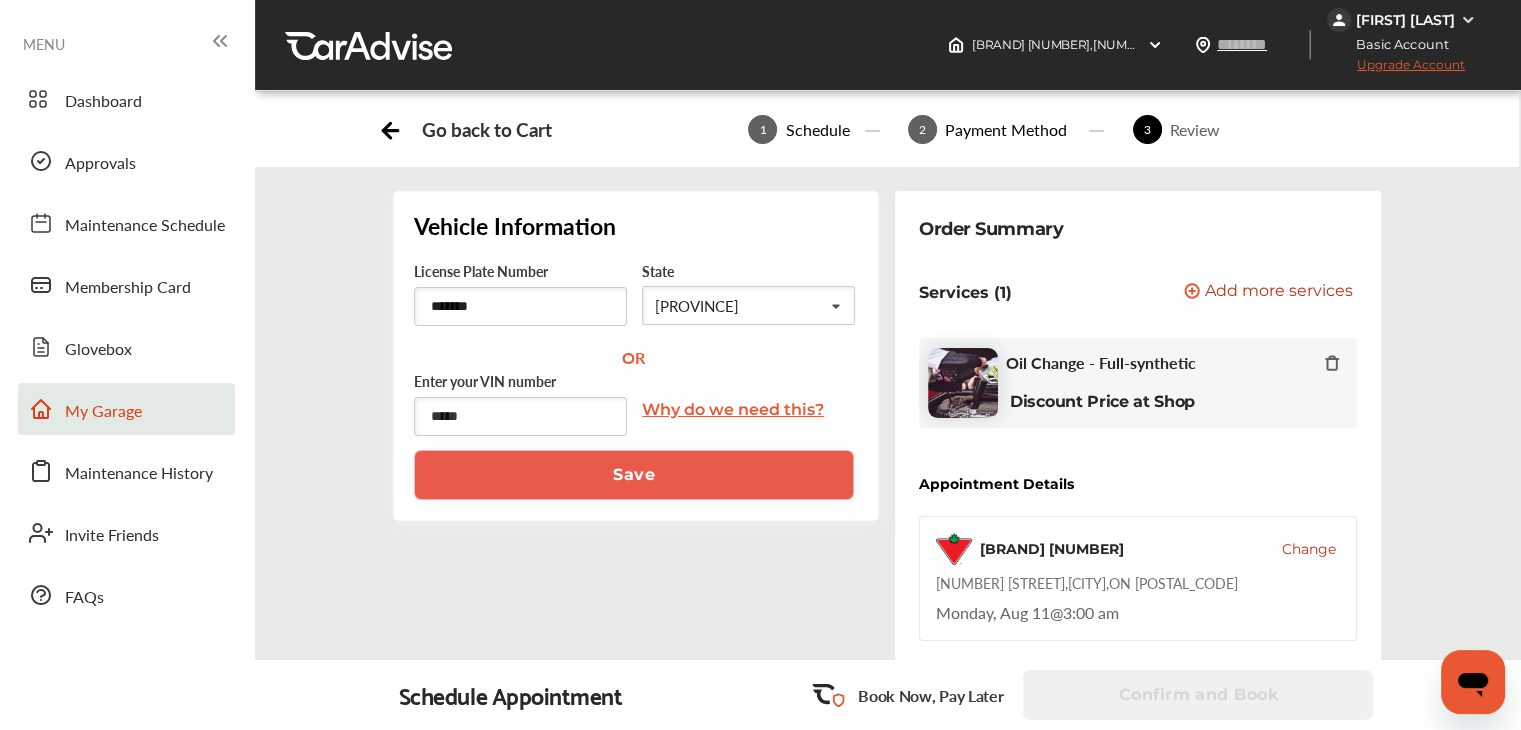 drag, startPoint x: 496, startPoint y: 409, endPoint x: 222, endPoint y: 399, distance: 274.18243 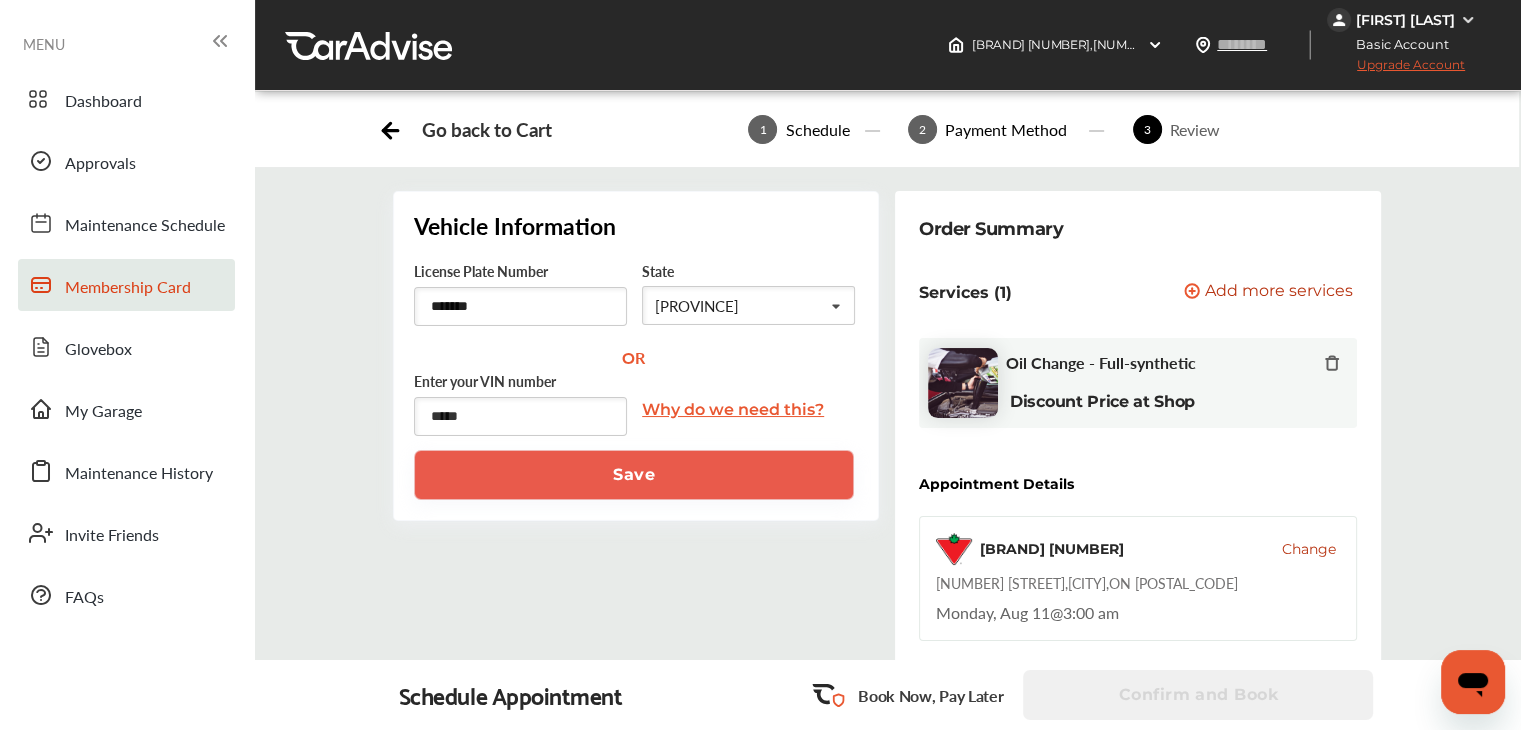 type 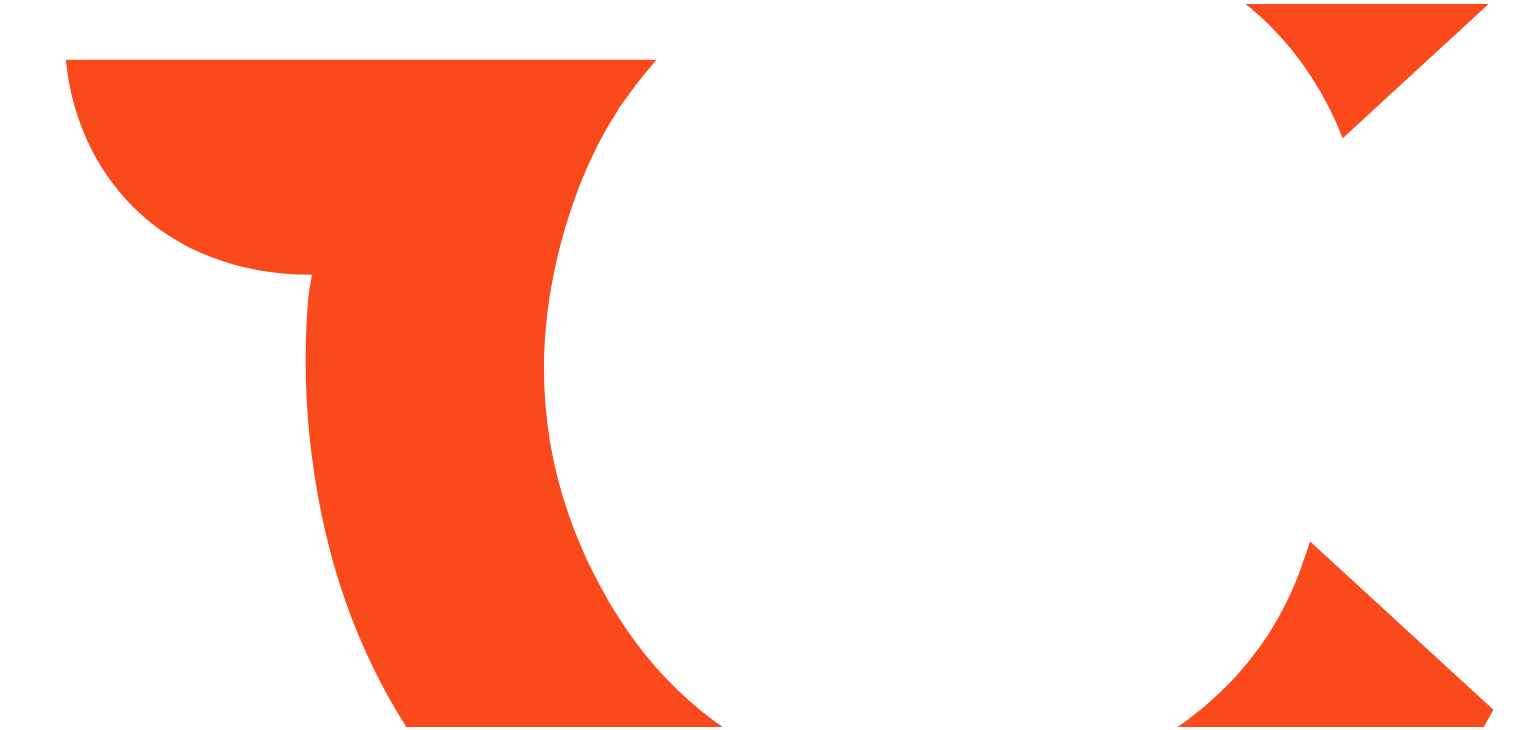 scroll, scrollTop: 0, scrollLeft: 0, axis: both 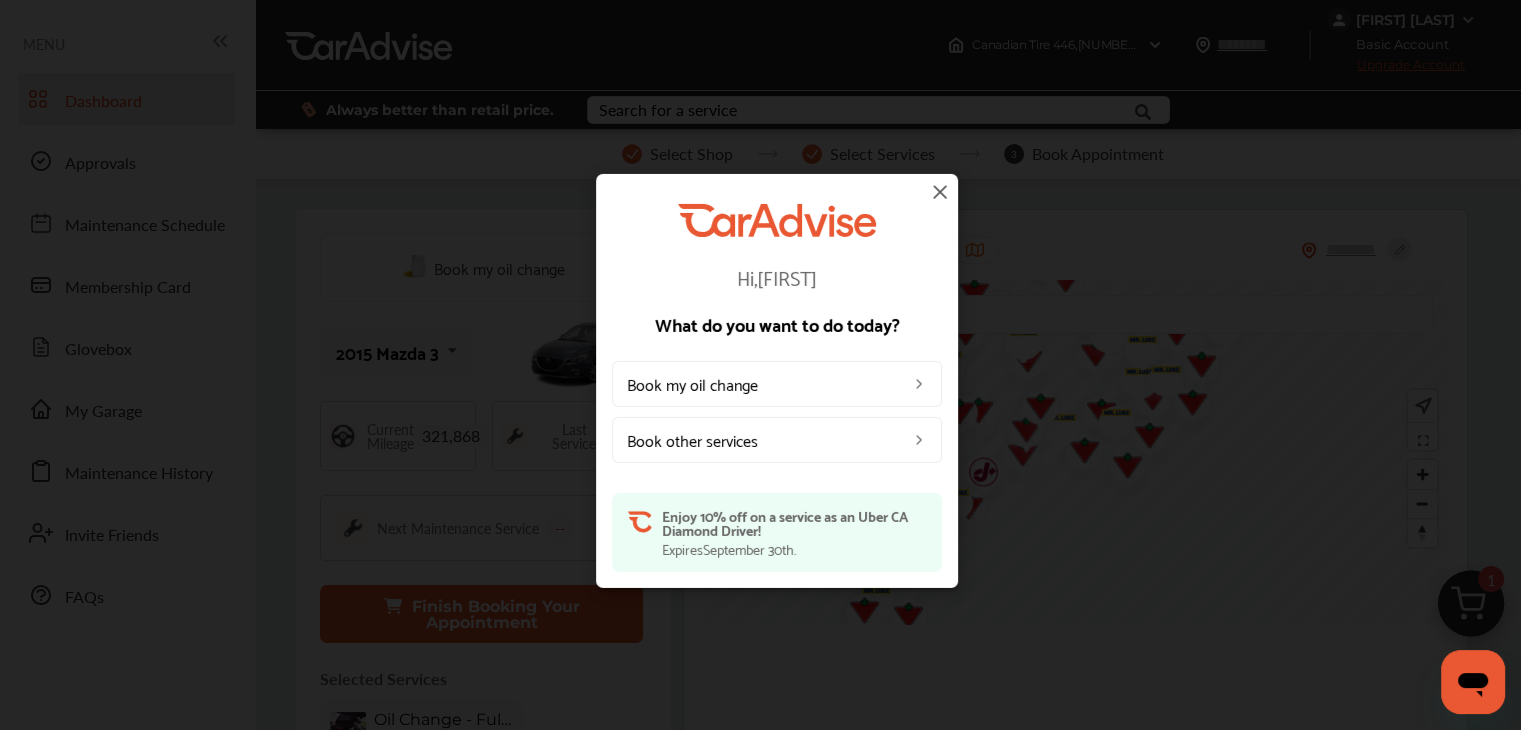 click on "Book other services" at bounding box center [777, 440] 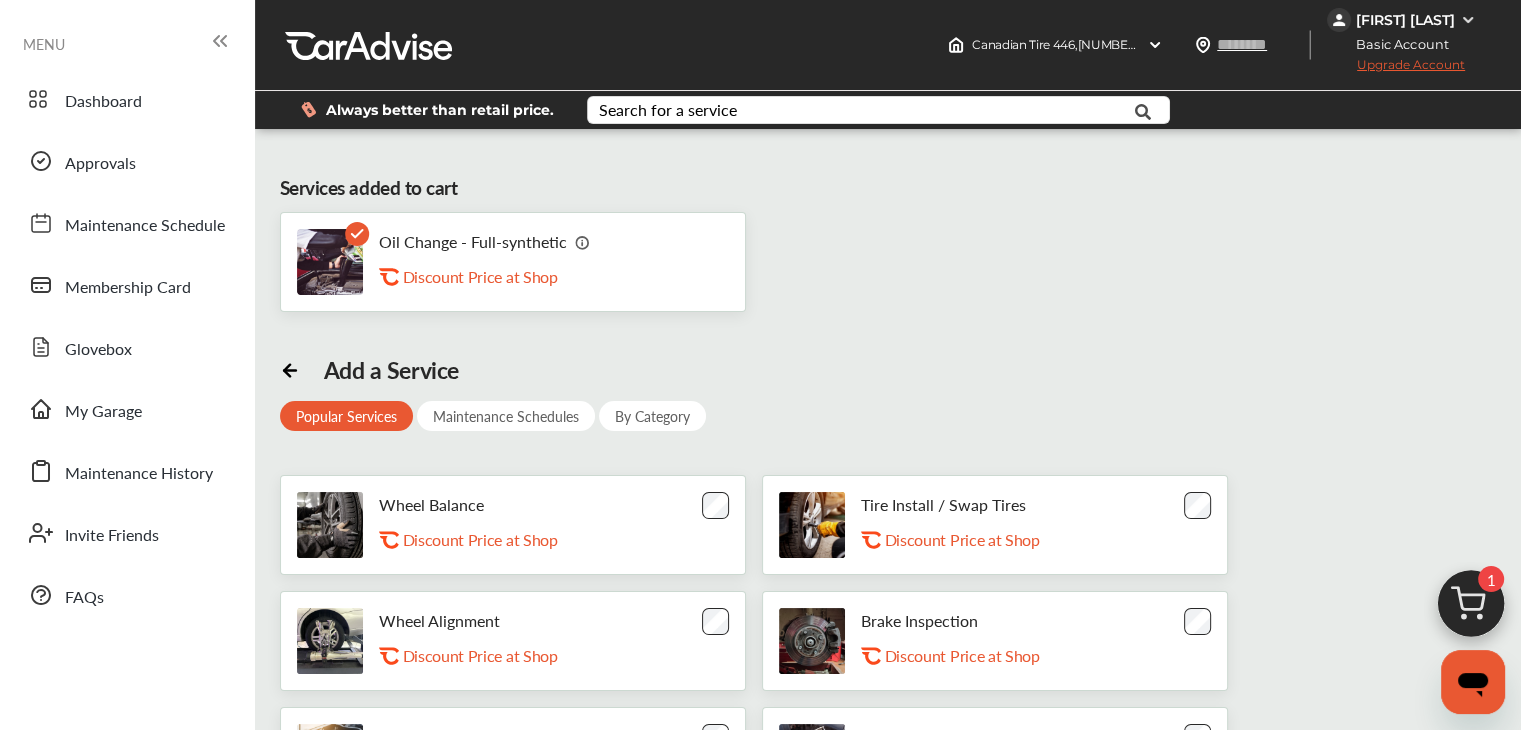 click on "Oil Change - Full-synthetic" at bounding box center [473, 241] 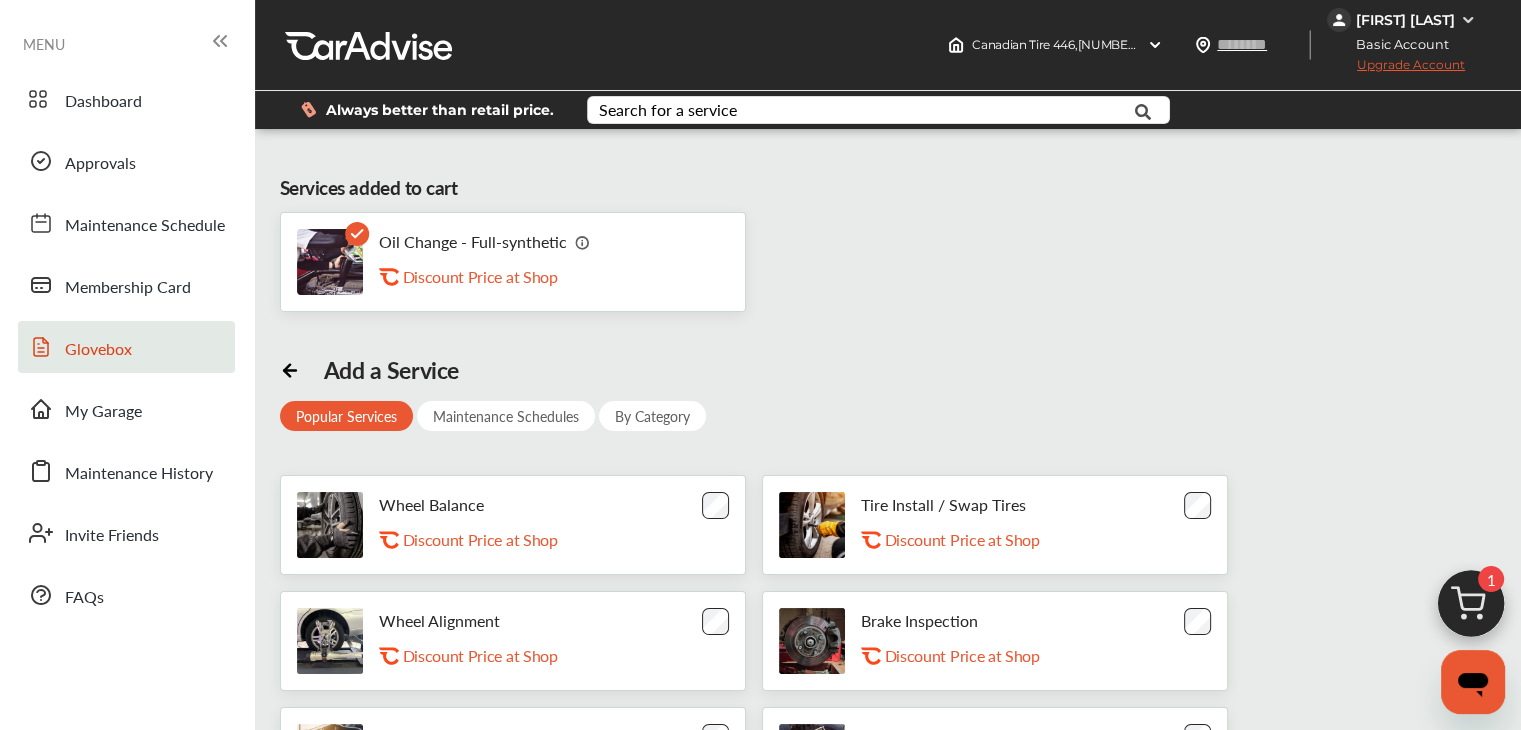 click on "Glovebox" at bounding box center [126, 347] 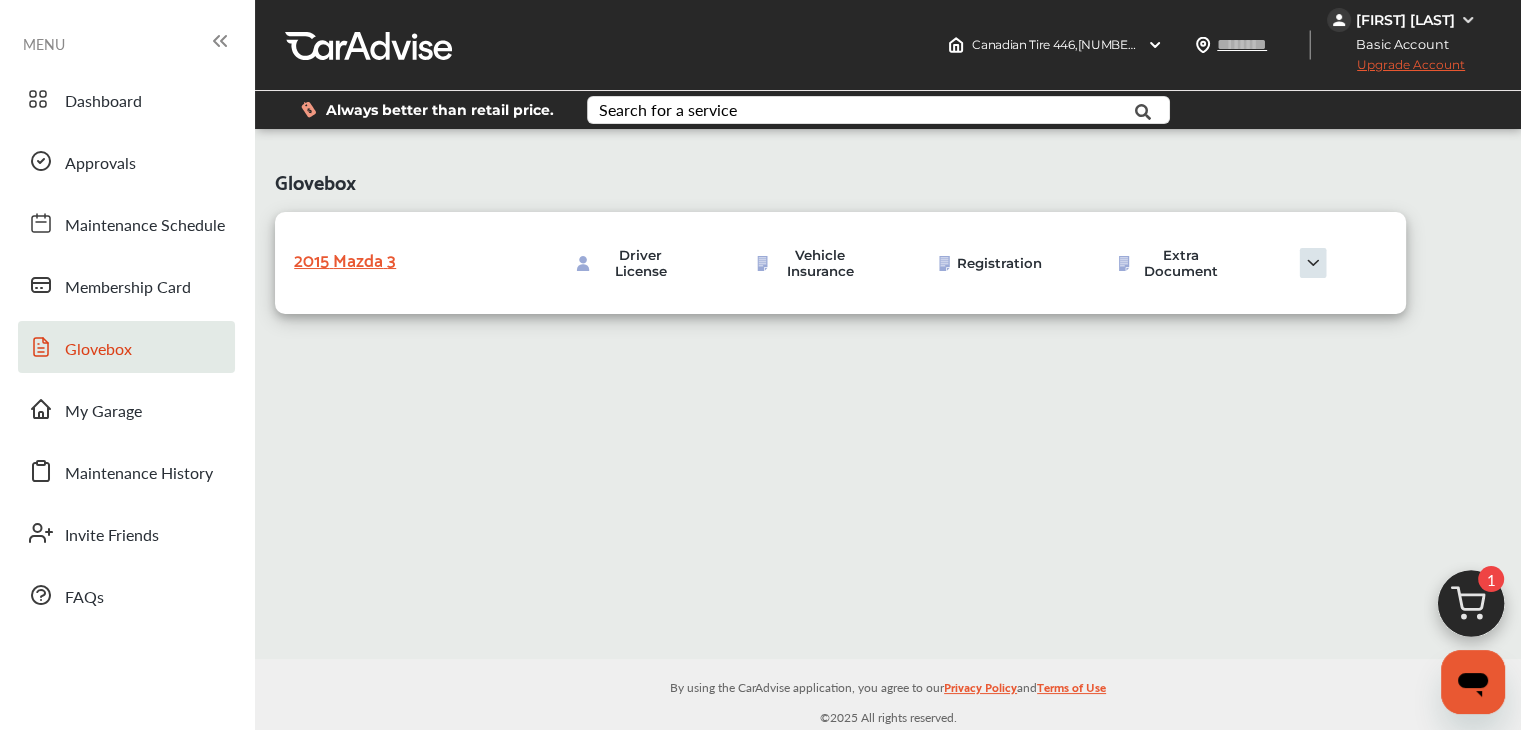 click on "Vehicle Insurance" at bounding box center (819, 263) 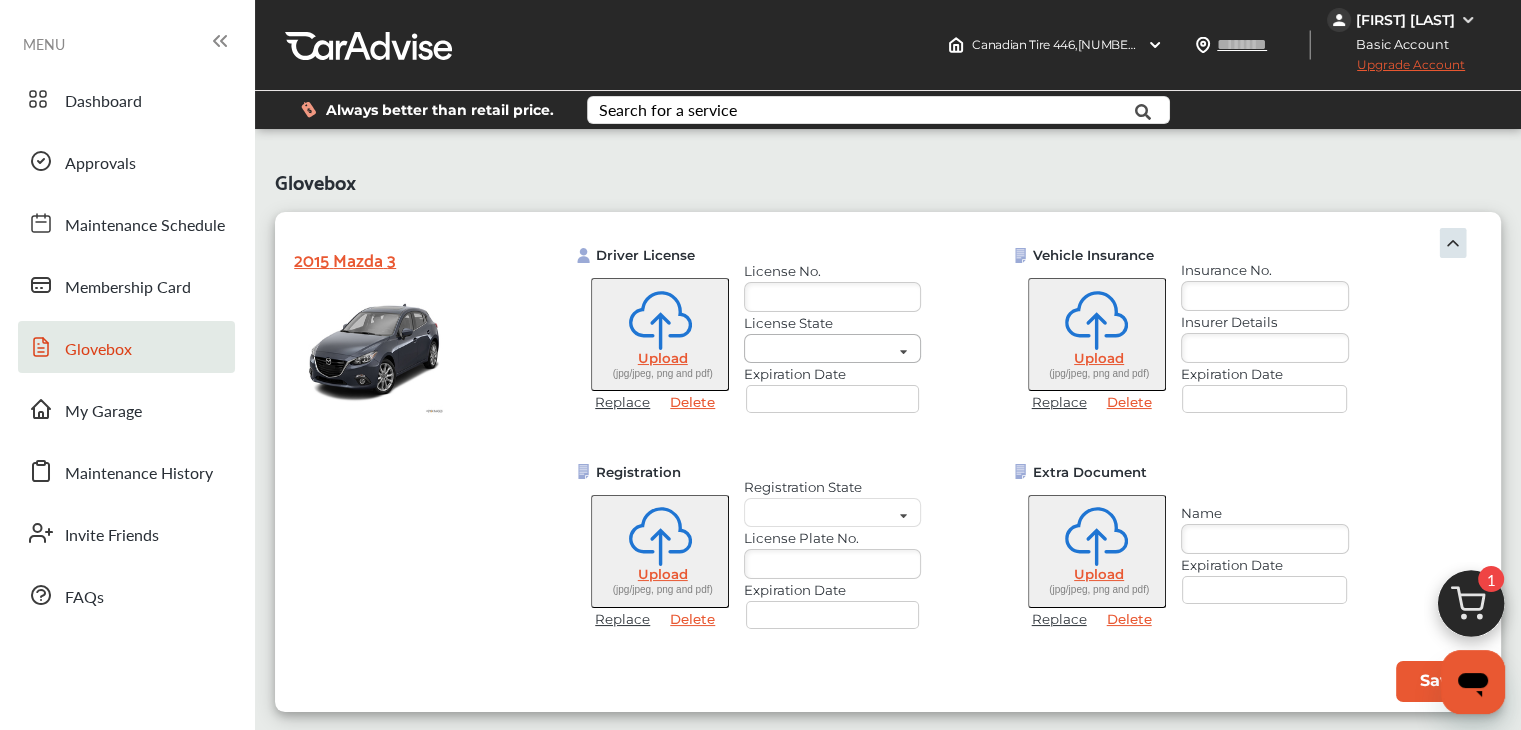 scroll, scrollTop: 2, scrollLeft: 0, axis: vertical 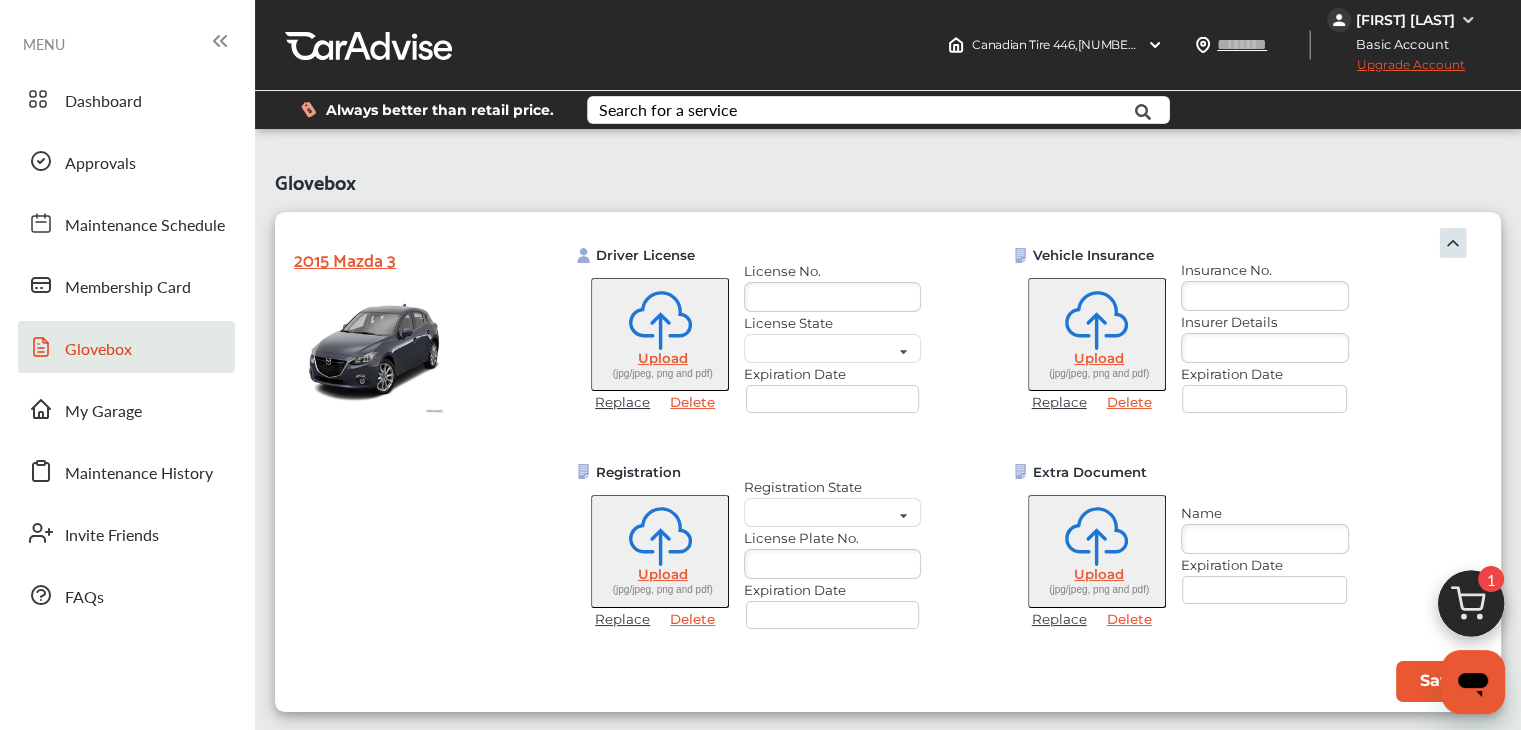click at bounding box center (1265, 296) 